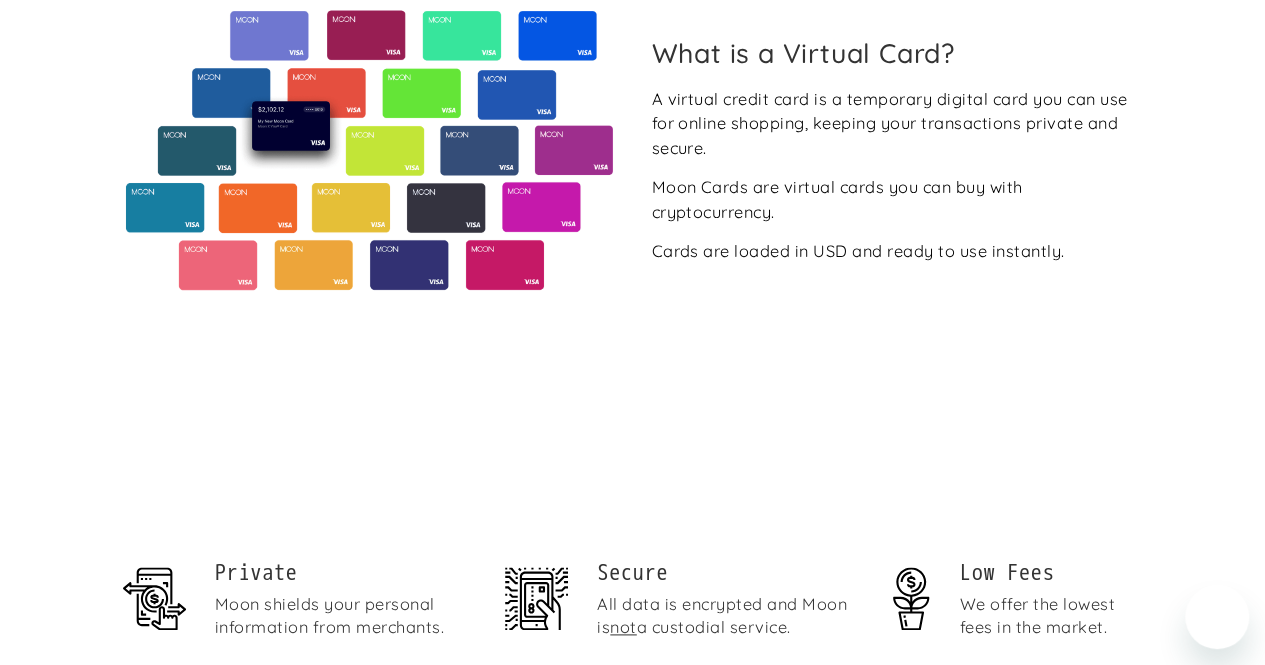 scroll, scrollTop: 1600, scrollLeft: 0, axis: vertical 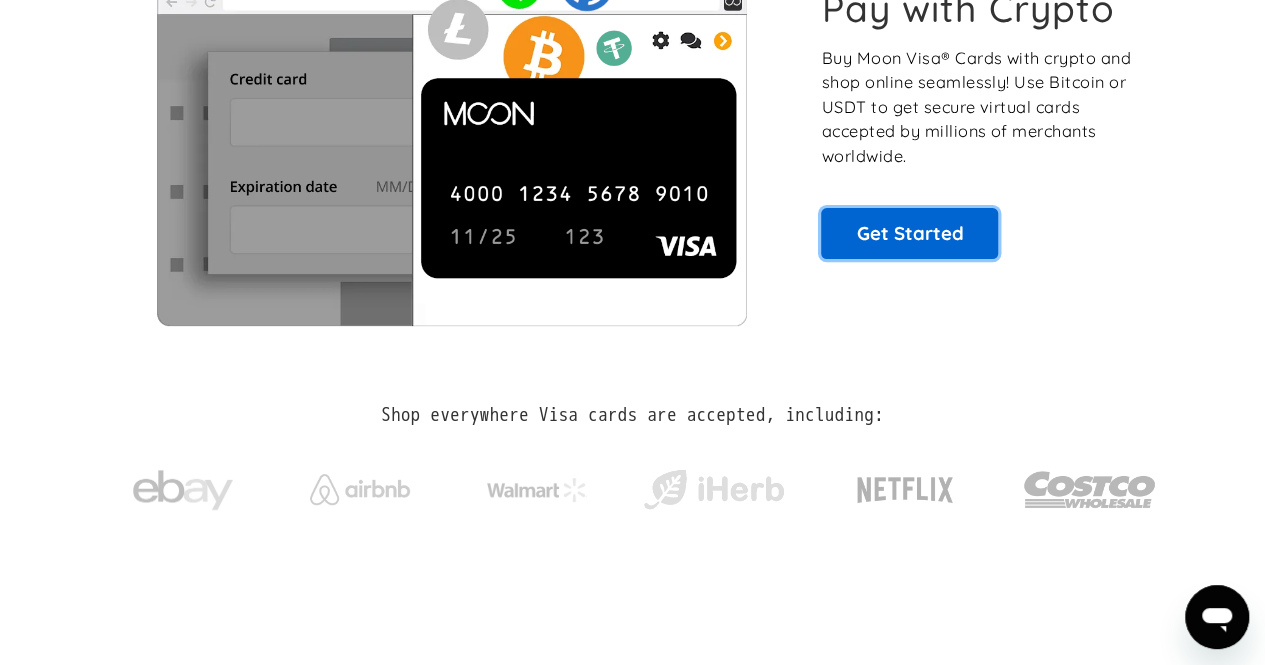 click on "Get Started" at bounding box center (909, 233) 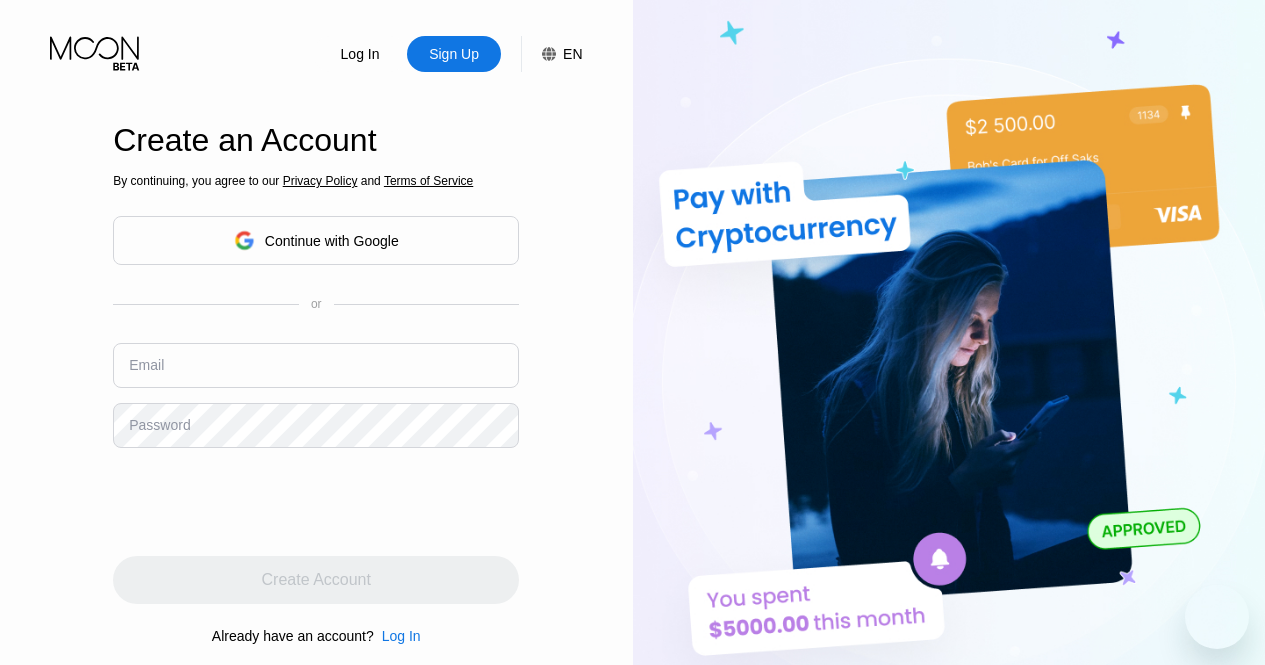 scroll, scrollTop: 0, scrollLeft: 0, axis: both 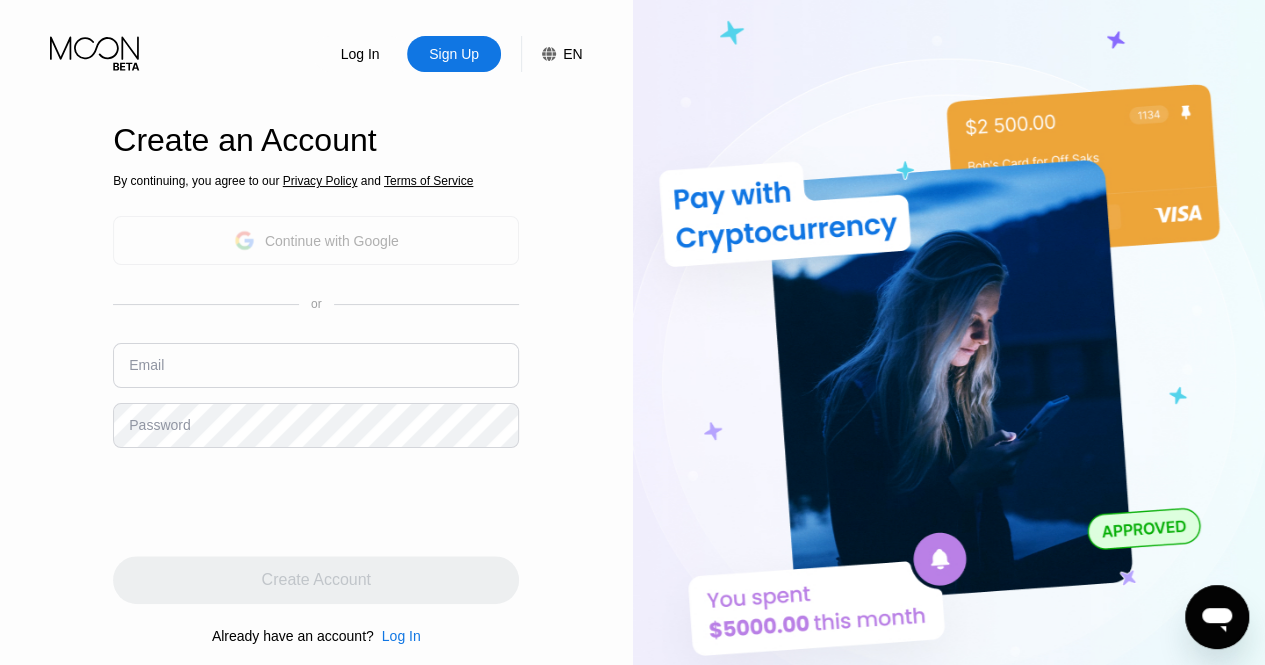 click on "Continue with Google" at bounding box center [332, 241] 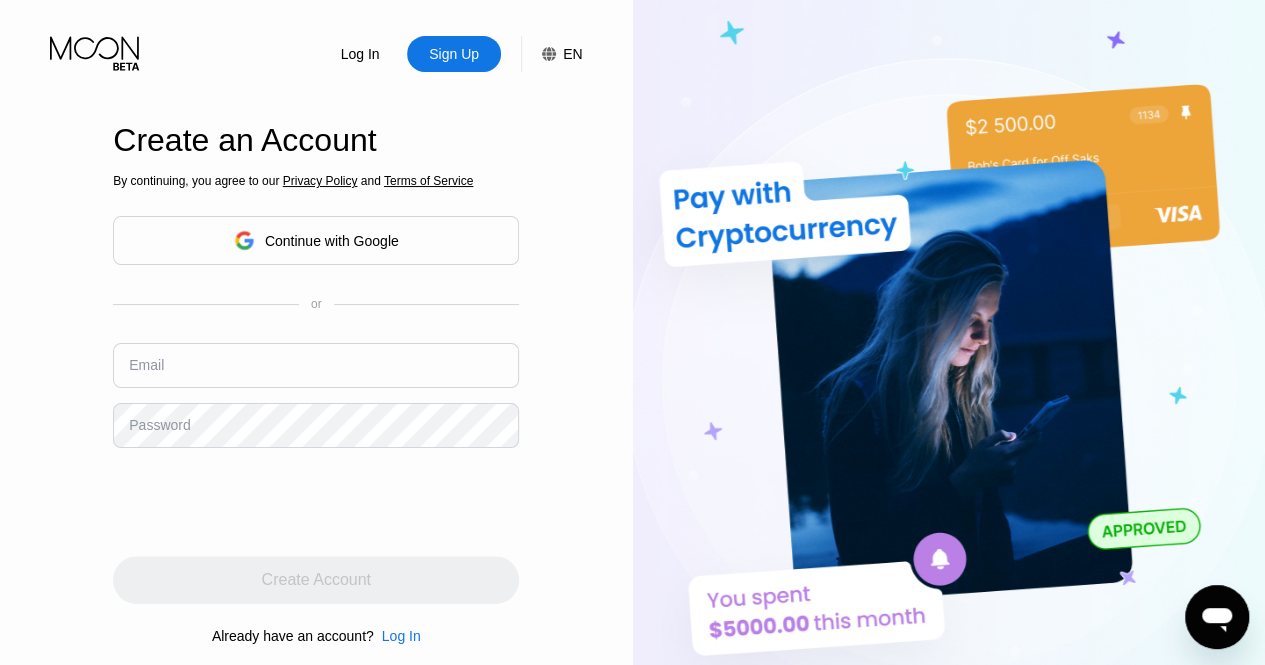 click at bounding box center [316, 365] 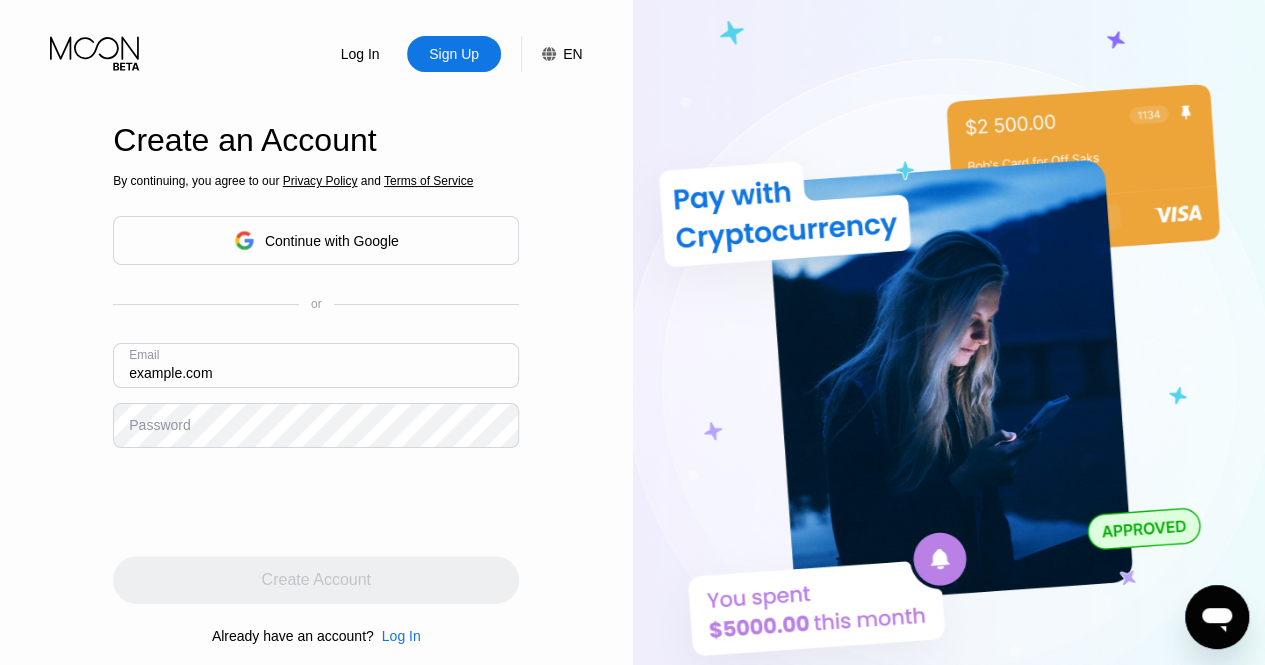 type on "[USERNAME]@[example.com]" 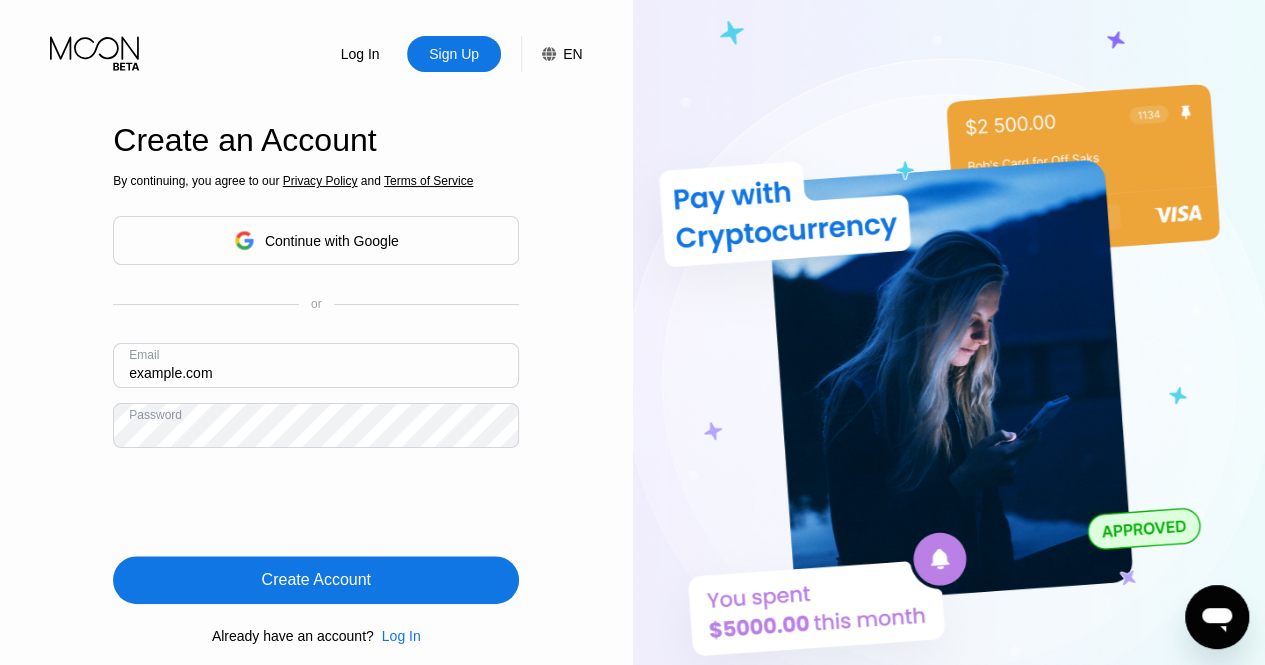 click on "Create Account" at bounding box center [316, 580] 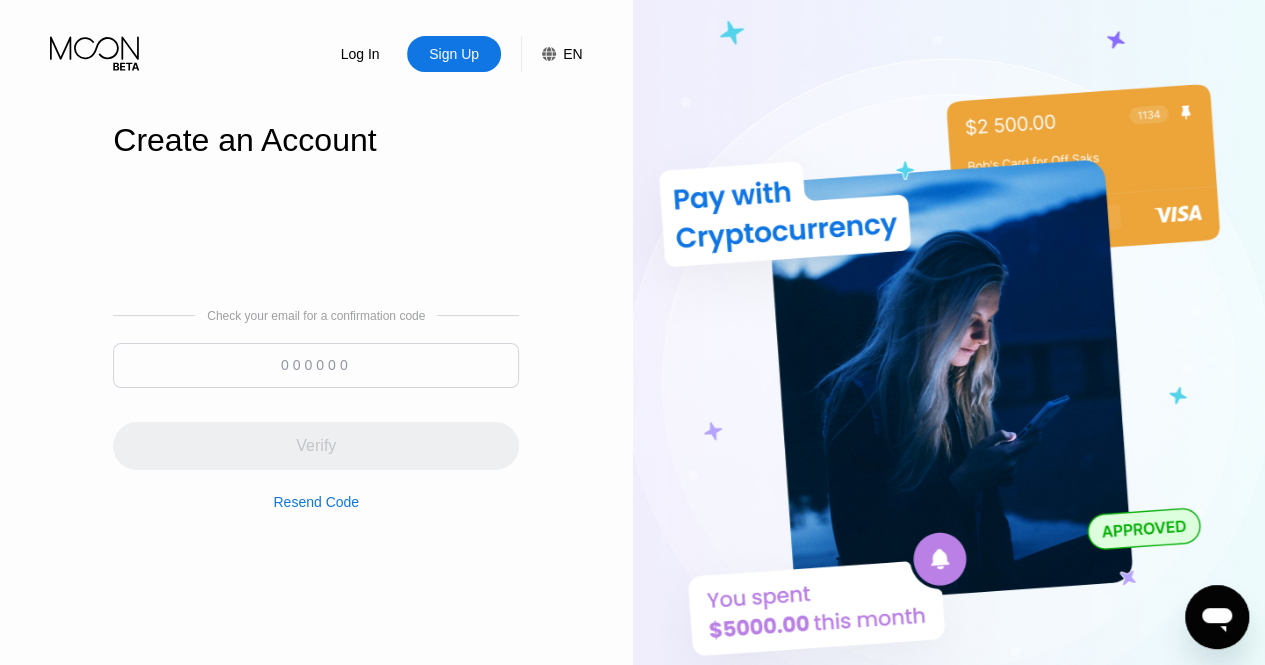 click at bounding box center [316, 365] 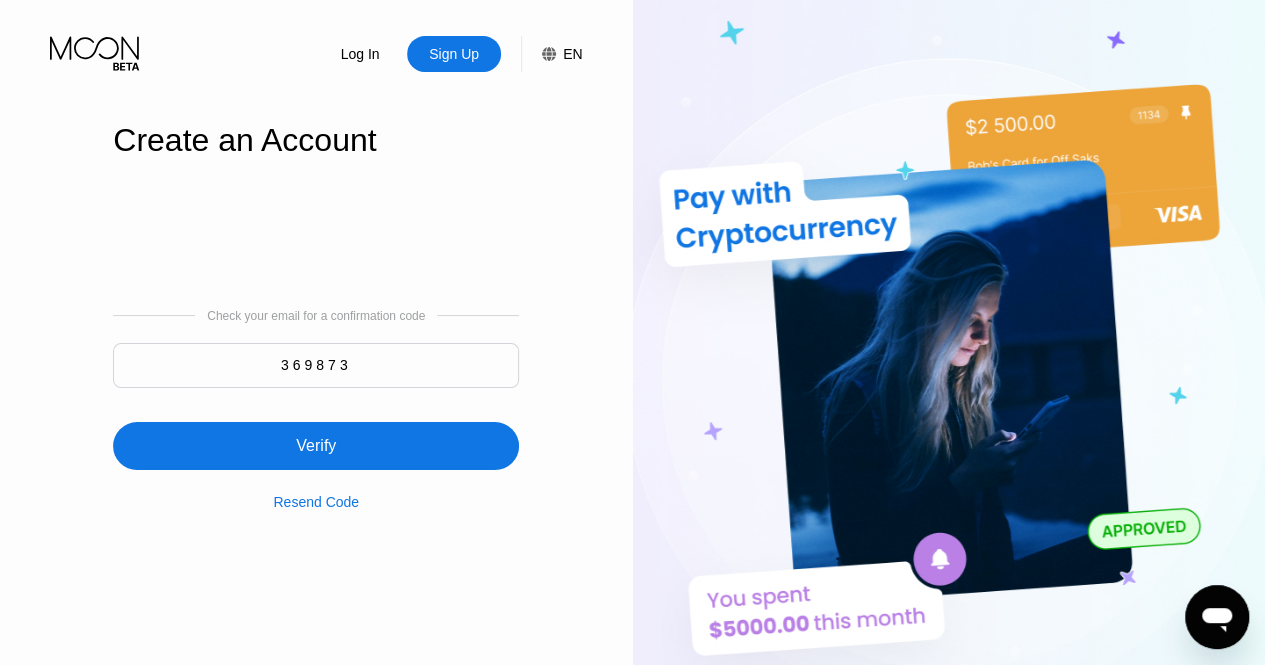 click on "Verify" at bounding box center (316, 446) 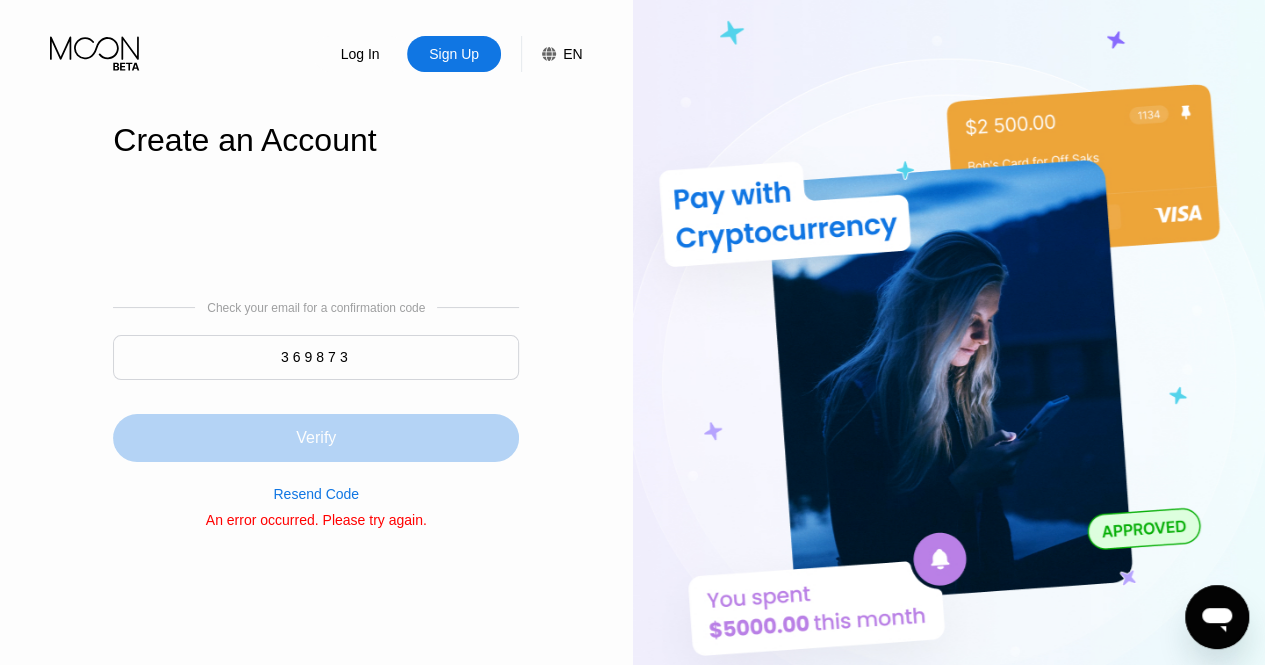 click on "Verify" at bounding box center (316, 438) 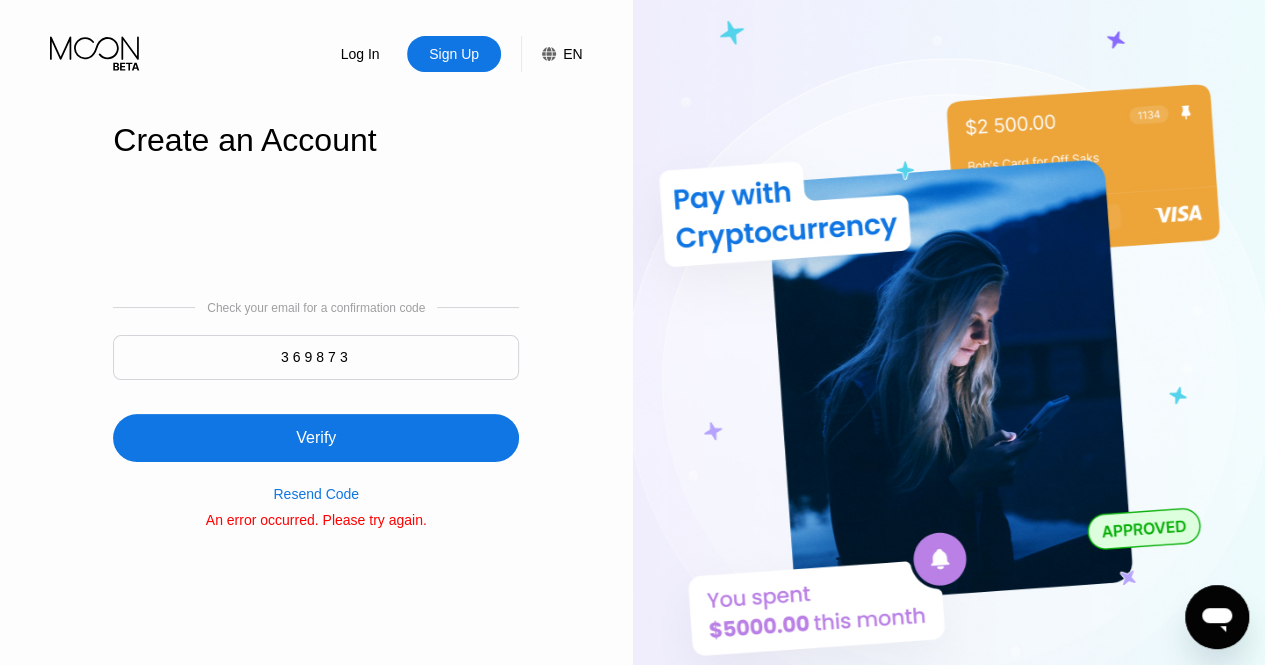 click on "369873" at bounding box center (316, 357) 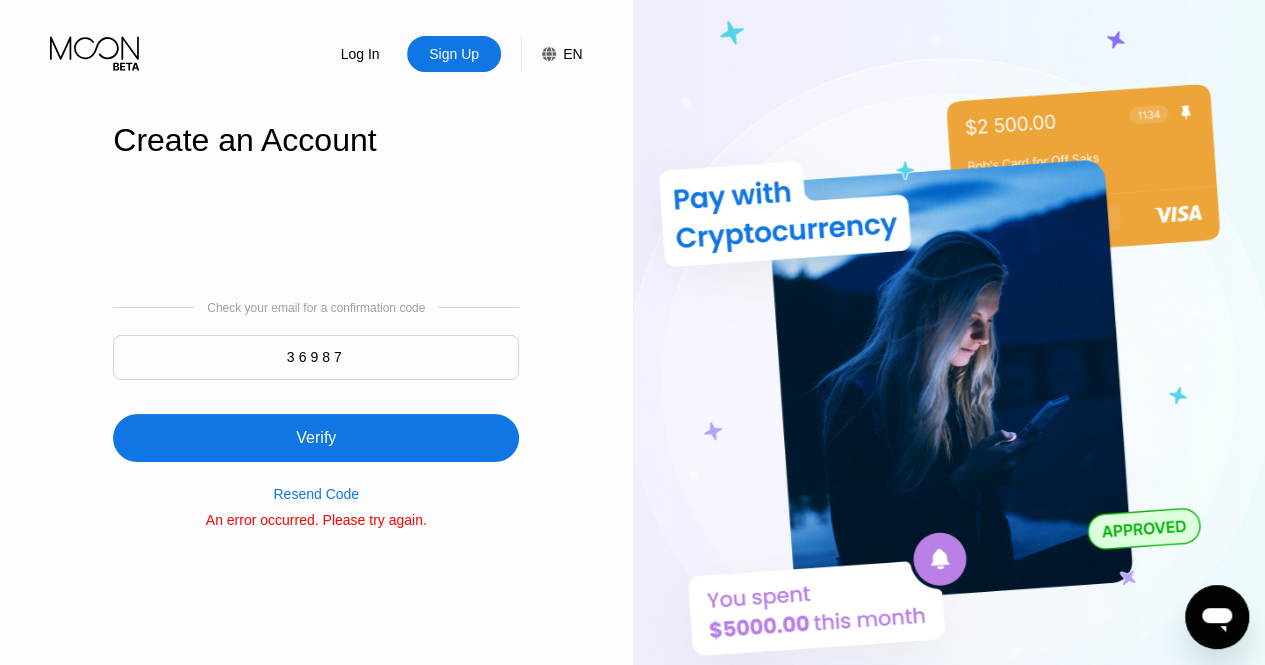 type on "369873" 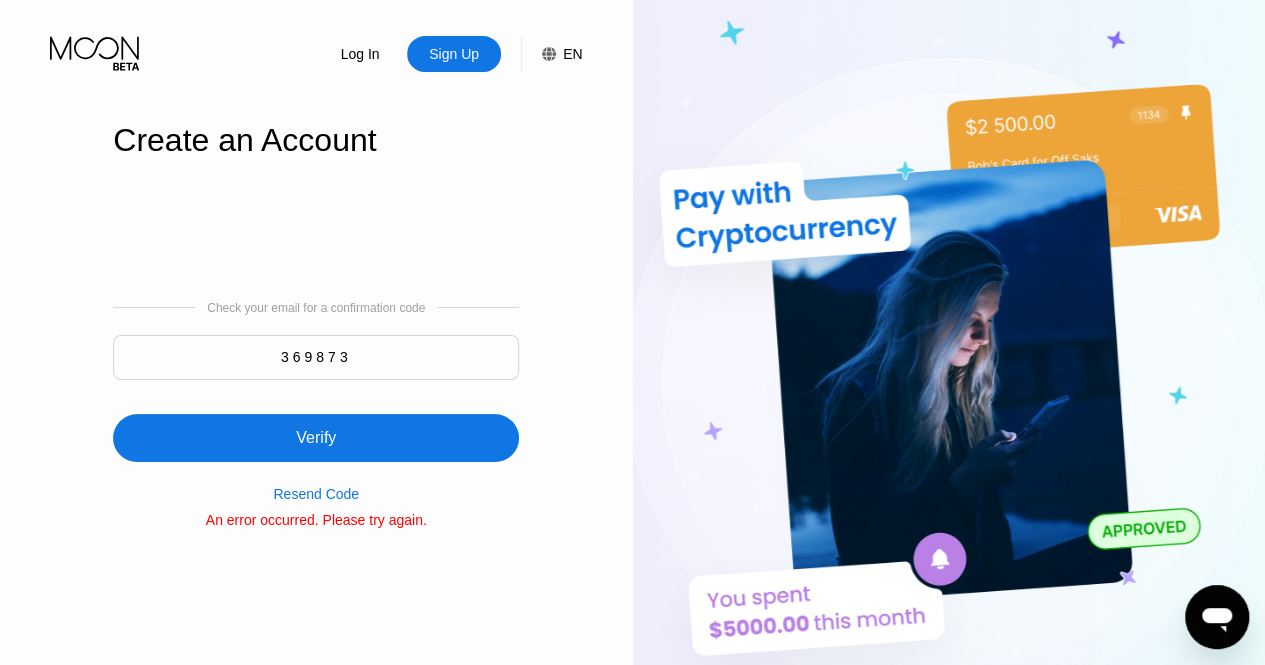 drag, startPoint x: 327, startPoint y: 429, endPoint x: 334, endPoint y: 451, distance: 23.086792 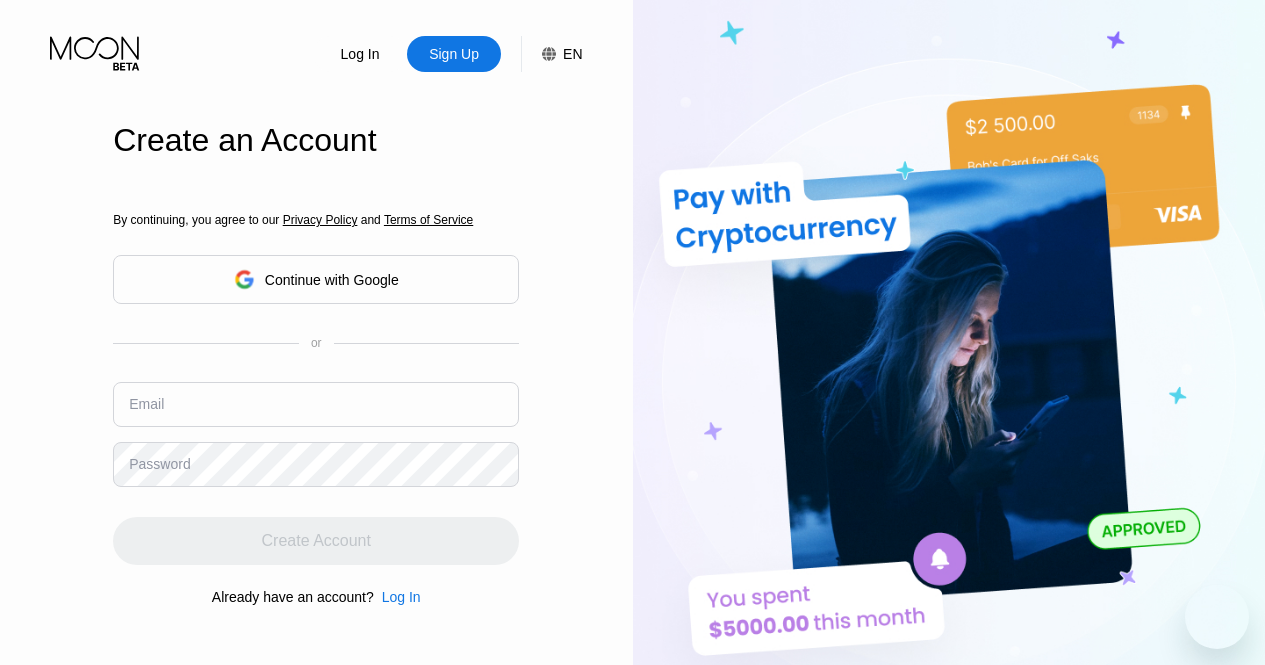 scroll, scrollTop: 0, scrollLeft: 0, axis: both 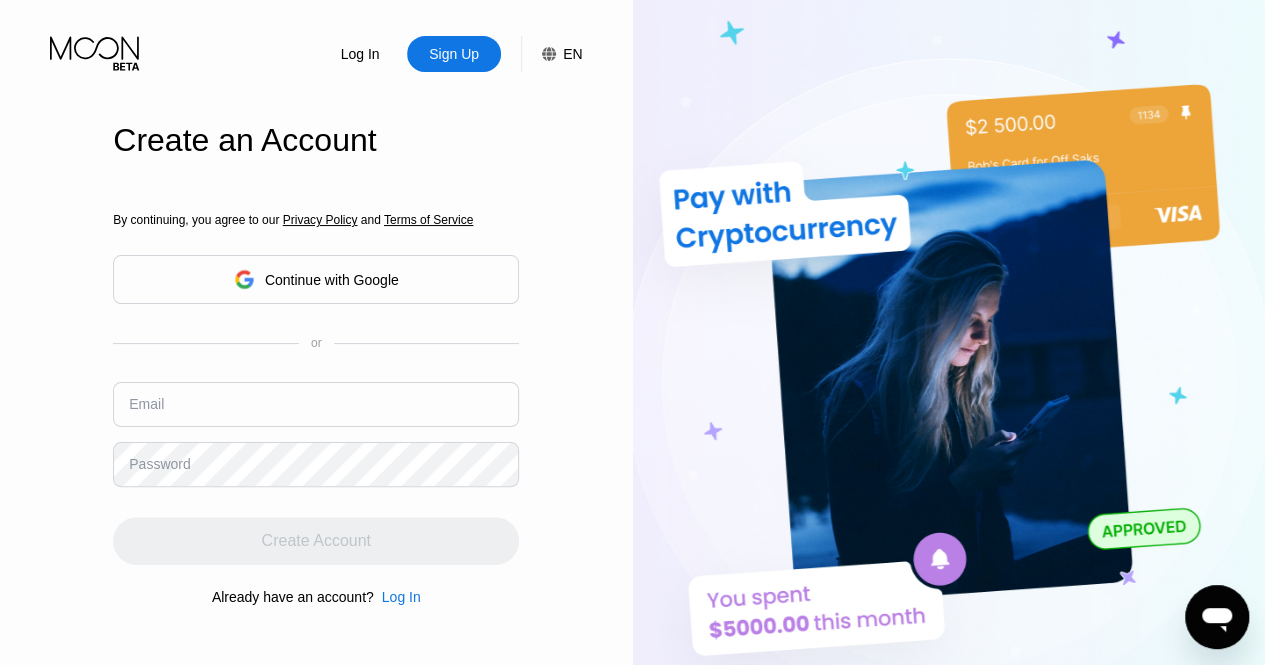 click at bounding box center [316, 404] 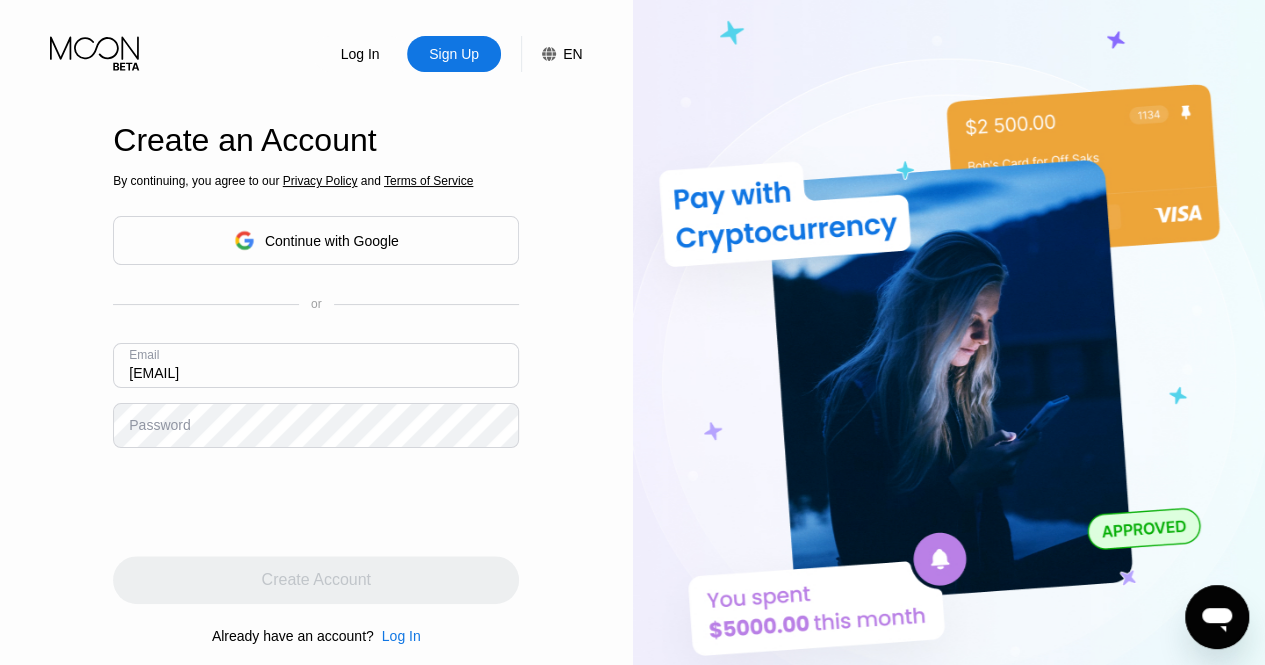 type on "[EMAIL]" 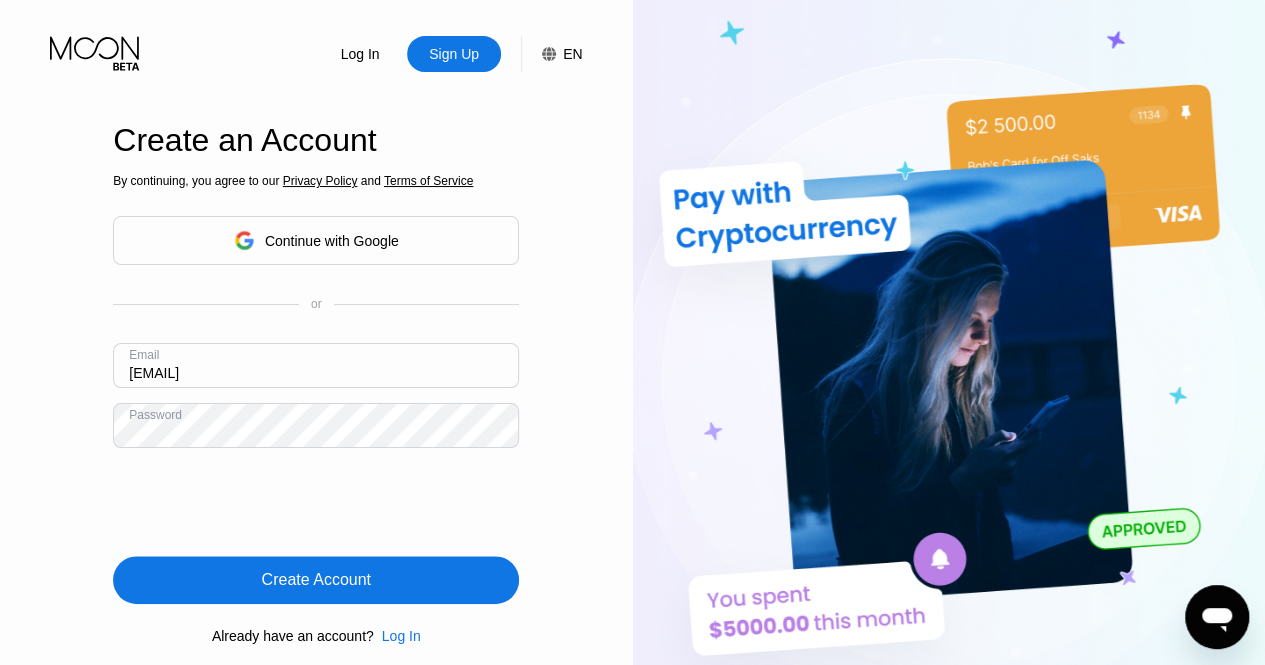 click on "Create Account" at bounding box center (316, 580) 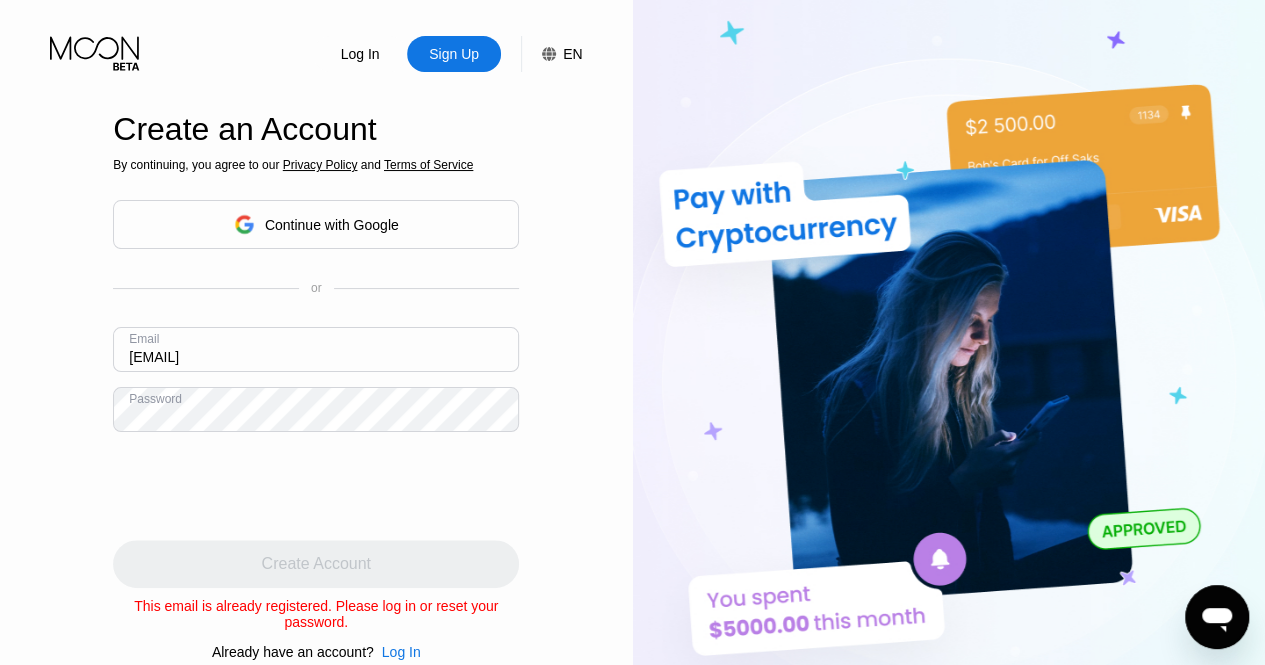 scroll, scrollTop: 100, scrollLeft: 0, axis: vertical 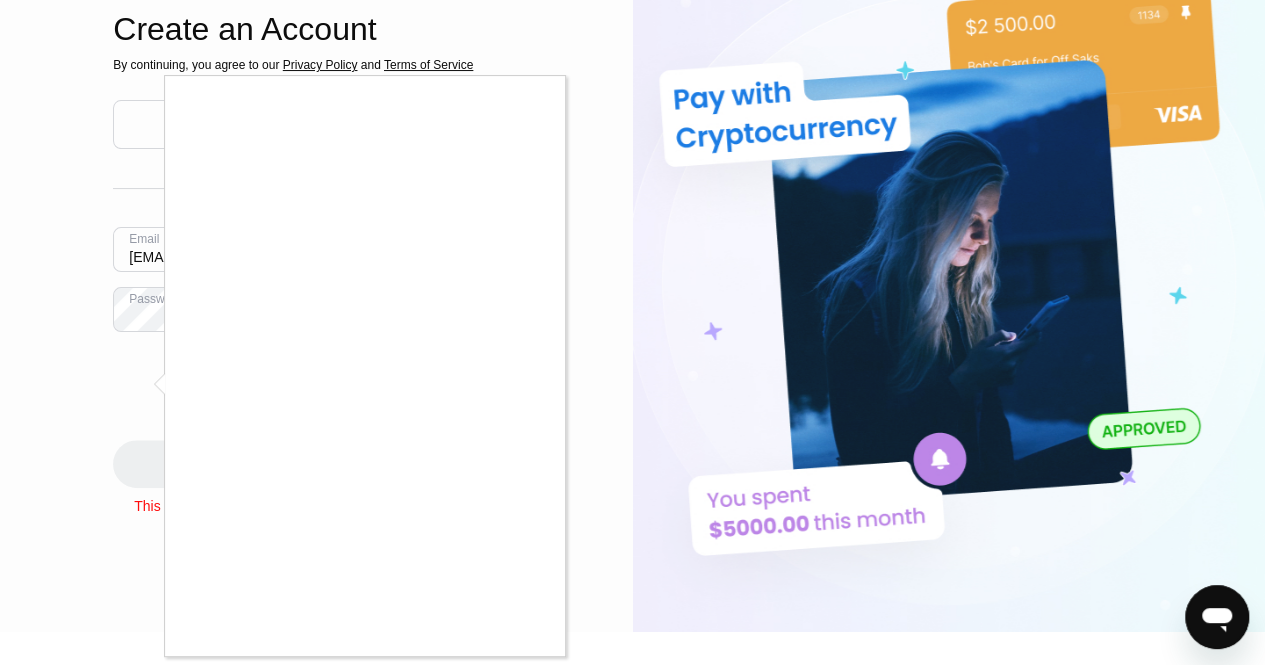 click at bounding box center [632, 332] 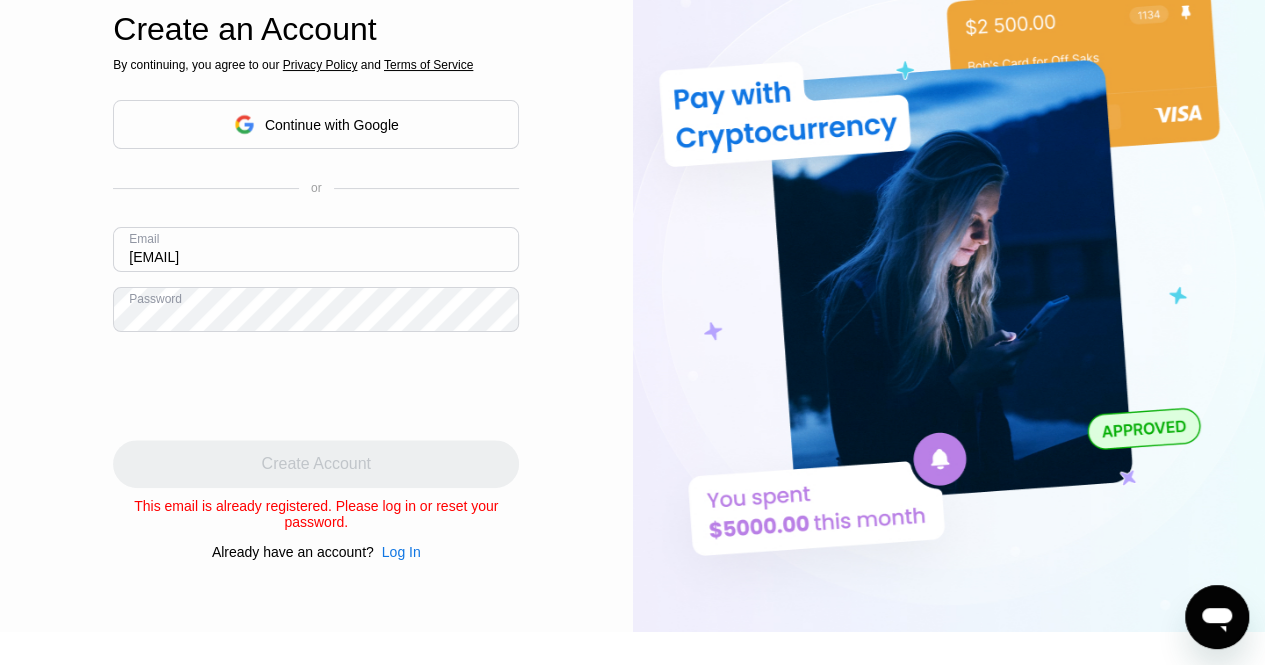 click on "Log In" at bounding box center (401, 552) 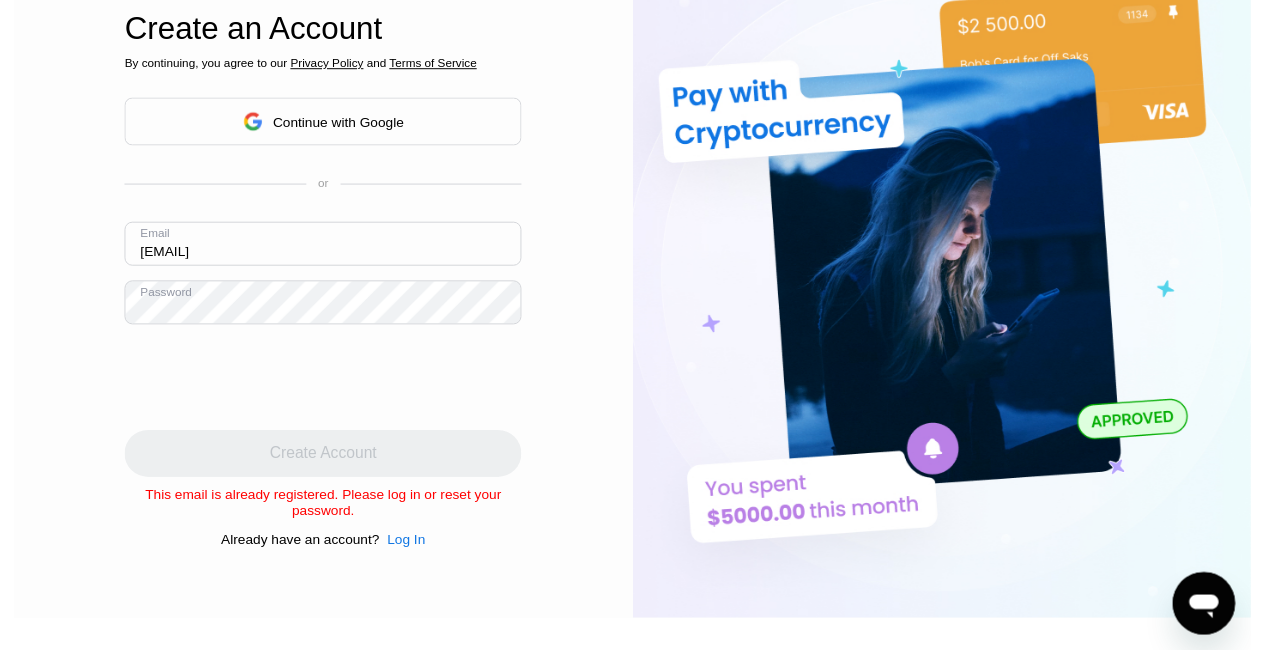 scroll, scrollTop: 0, scrollLeft: 0, axis: both 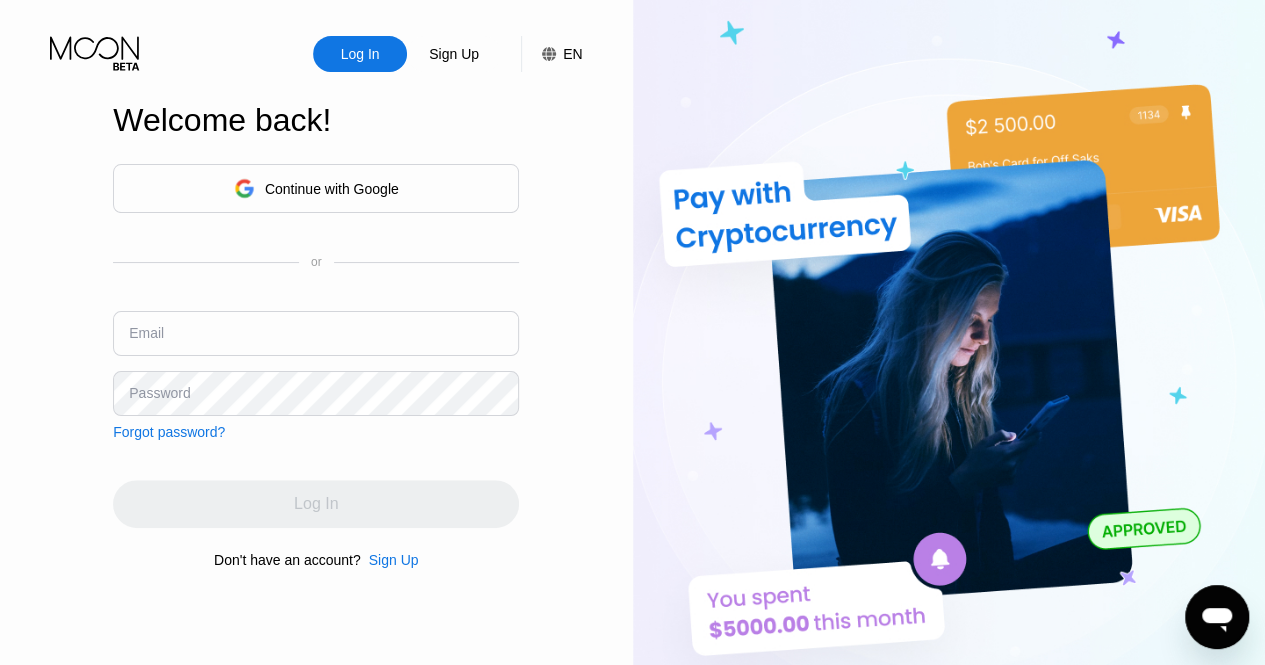 click at bounding box center (316, 333) 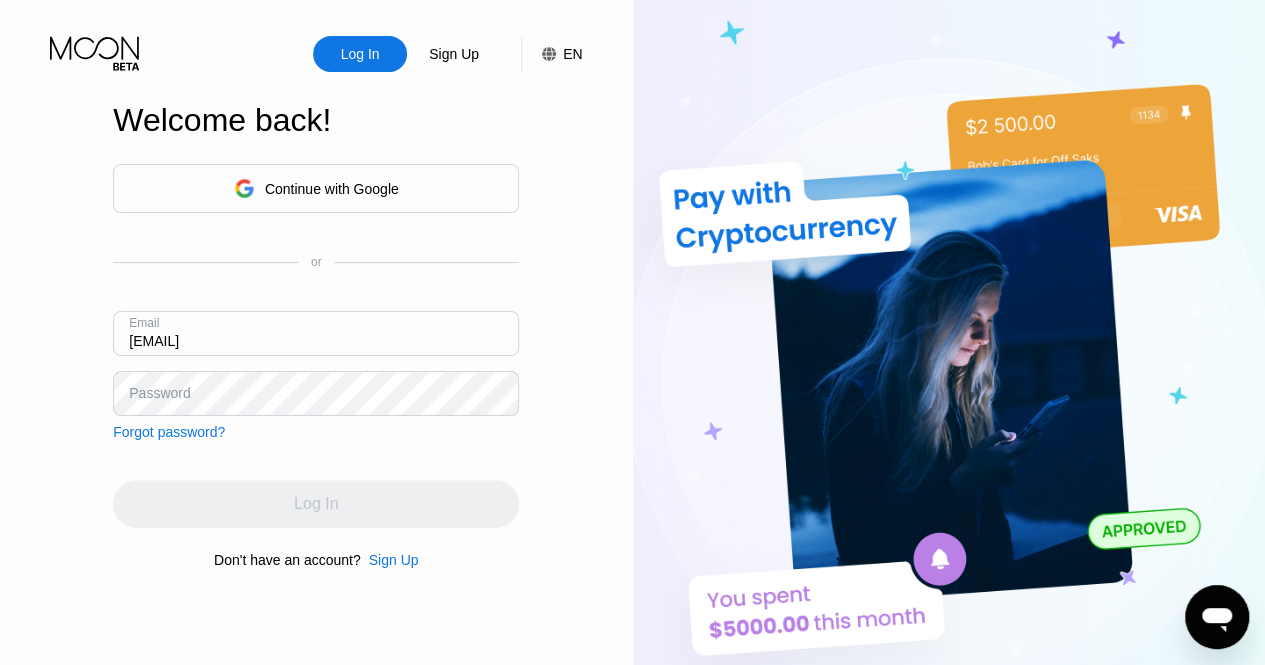 type on "[EMAIL]" 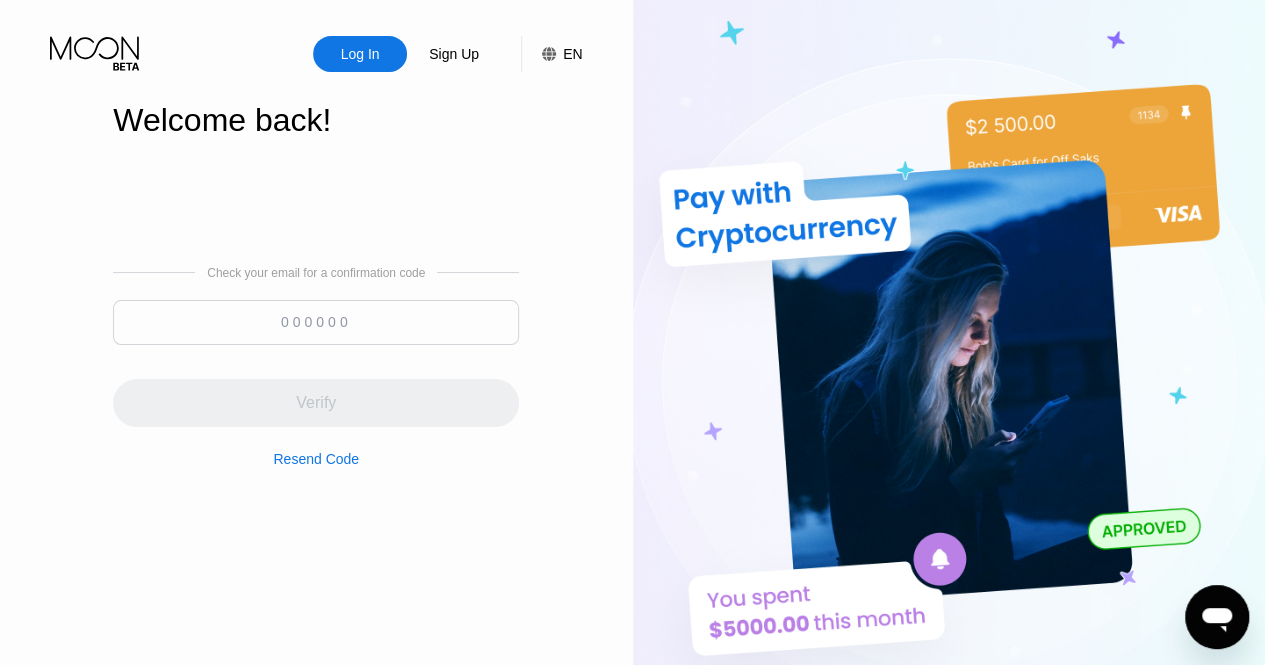 click at bounding box center [316, 322] 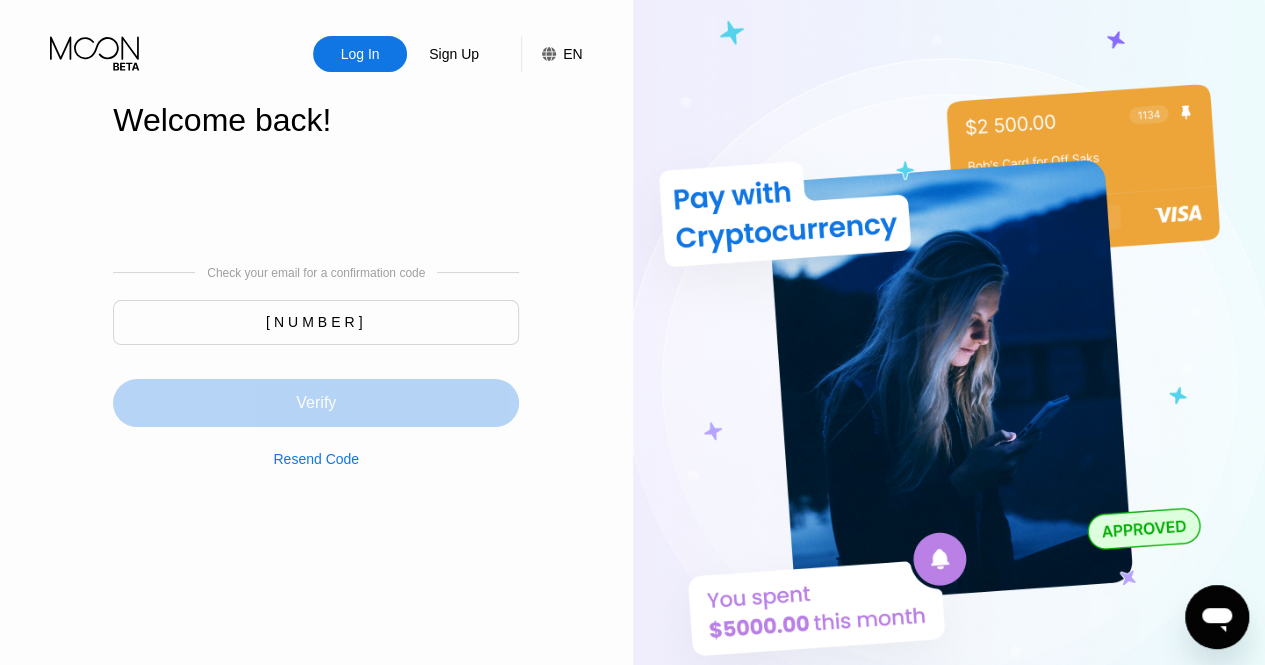 click on "Verify" at bounding box center [316, 403] 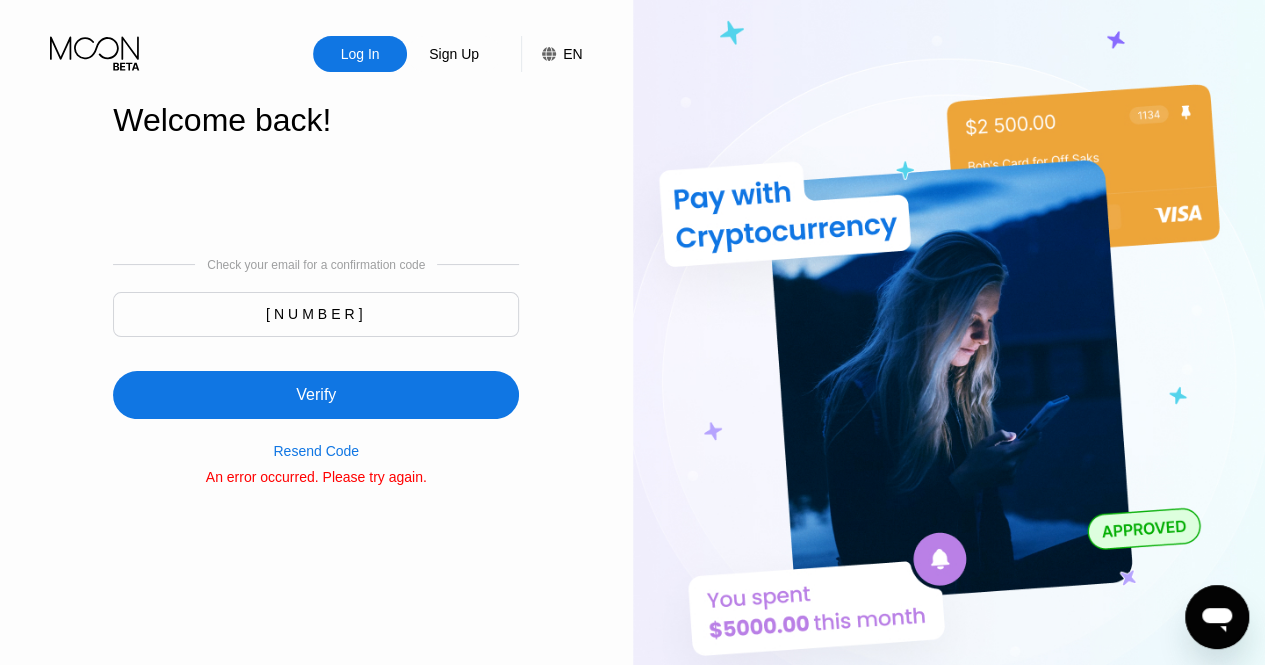 click on "[NUMBER]" at bounding box center [316, 314] 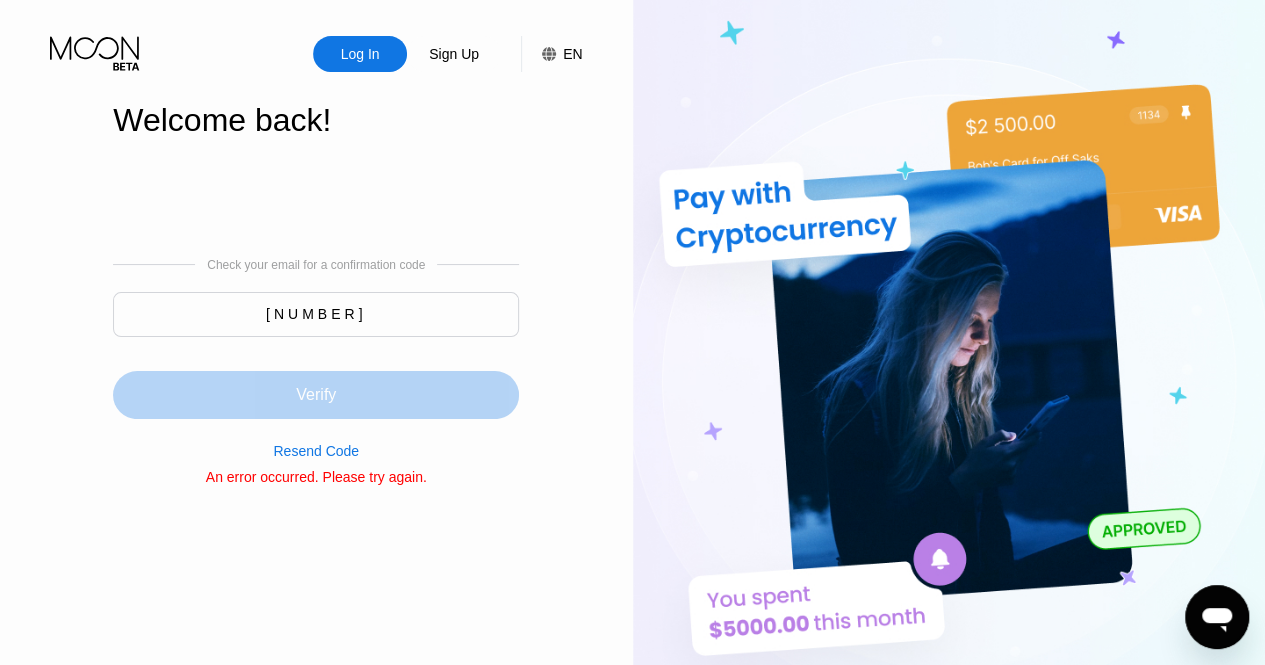 click on "Verify" at bounding box center [316, 395] 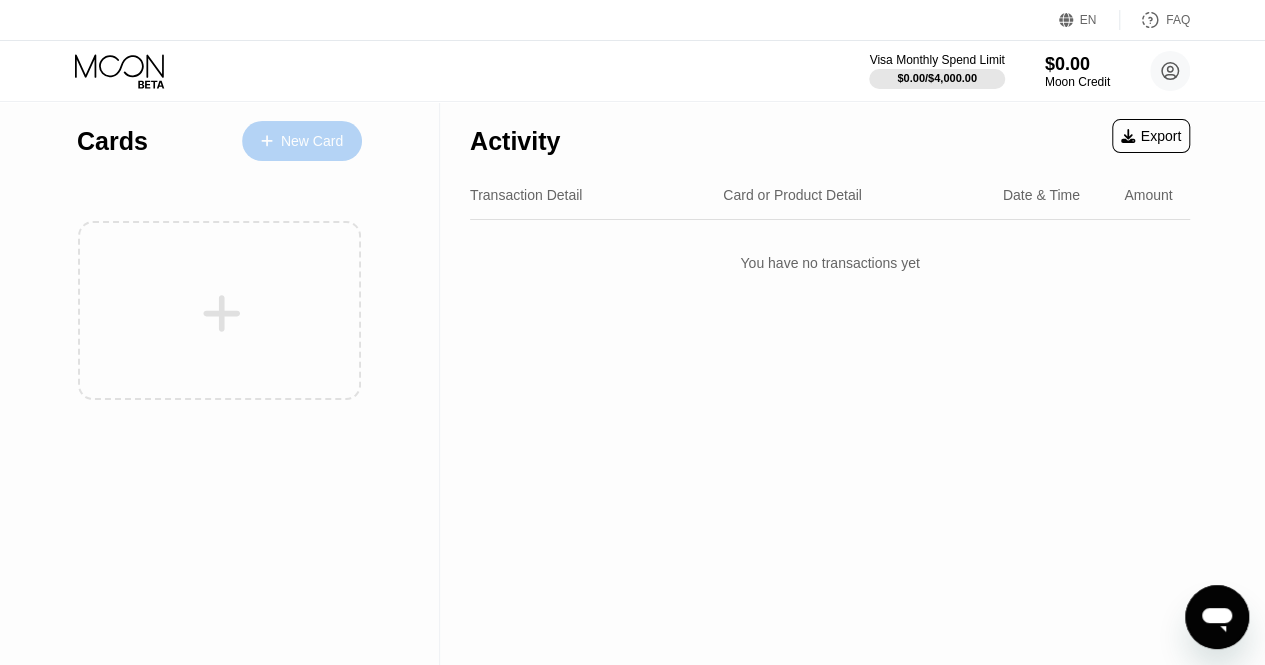 click on "New Card" at bounding box center (312, 141) 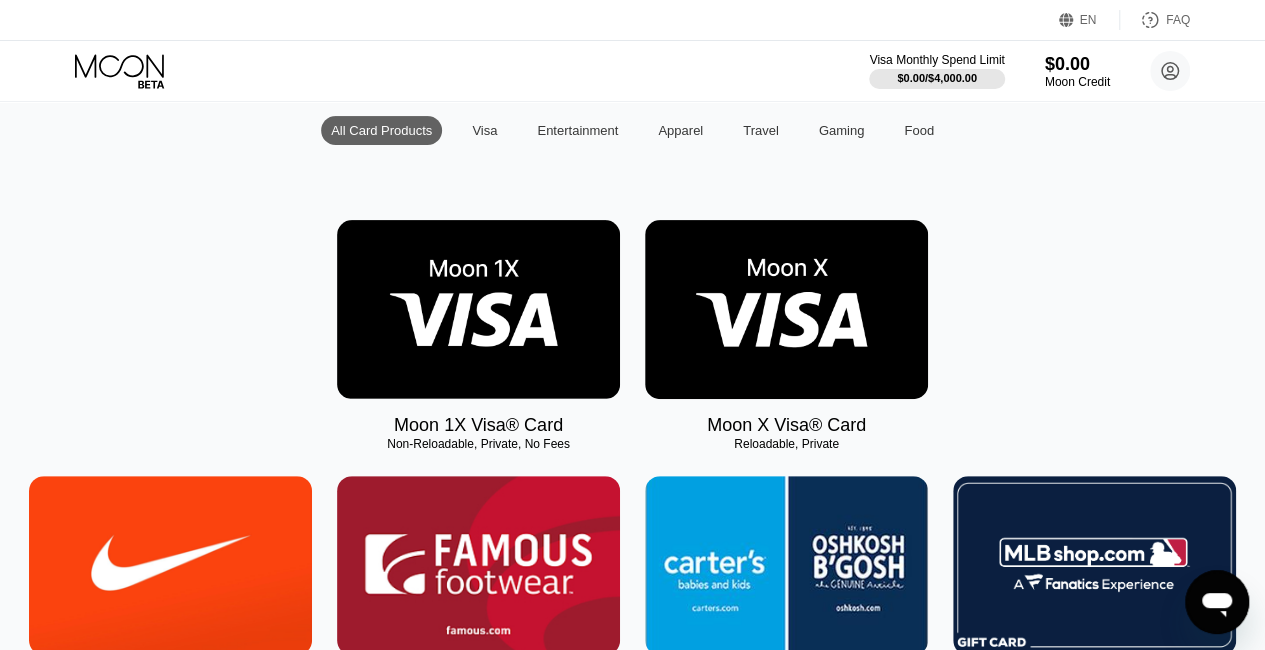 scroll, scrollTop: 300, scrollLeft: 0, axis: vertical 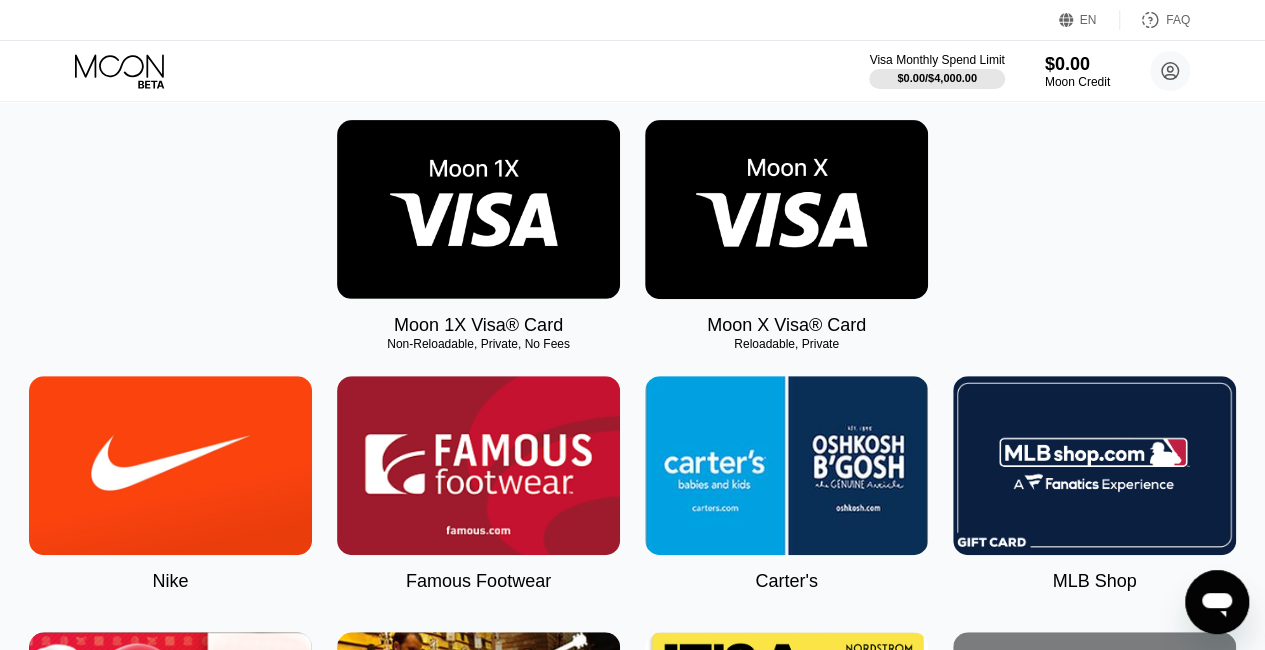 click at bounding box center [478, 209] 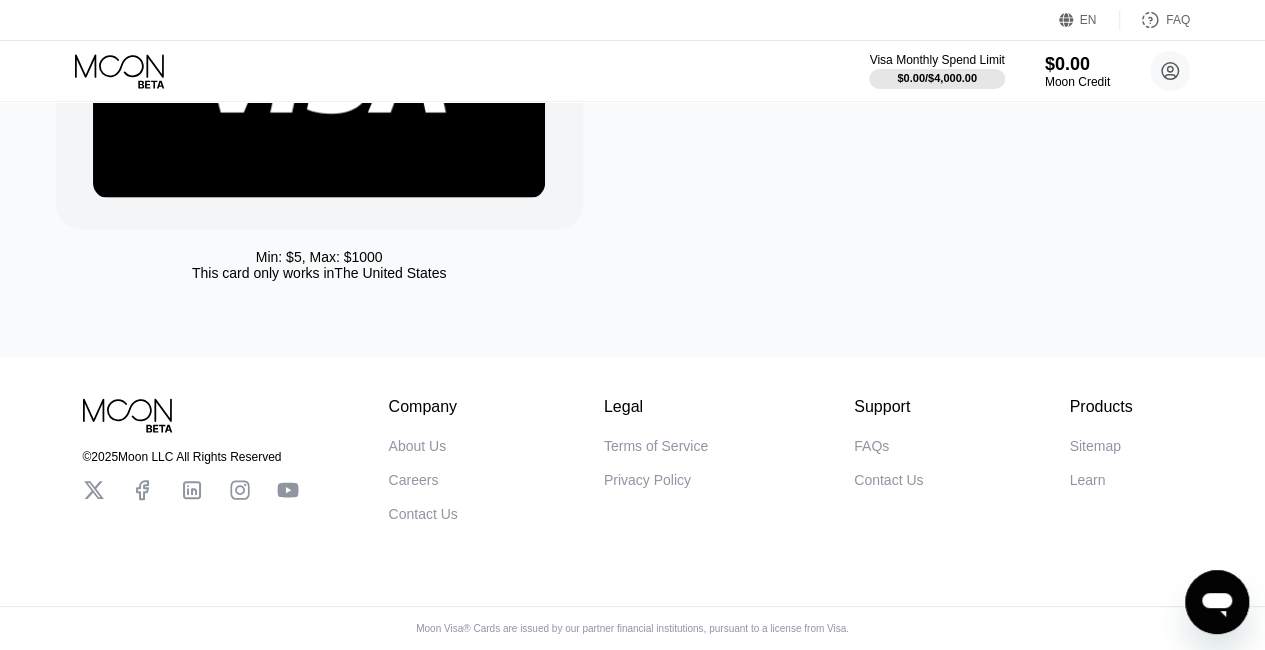 scroll, scrollTop: 0, scrollLeft: 0, axis: both 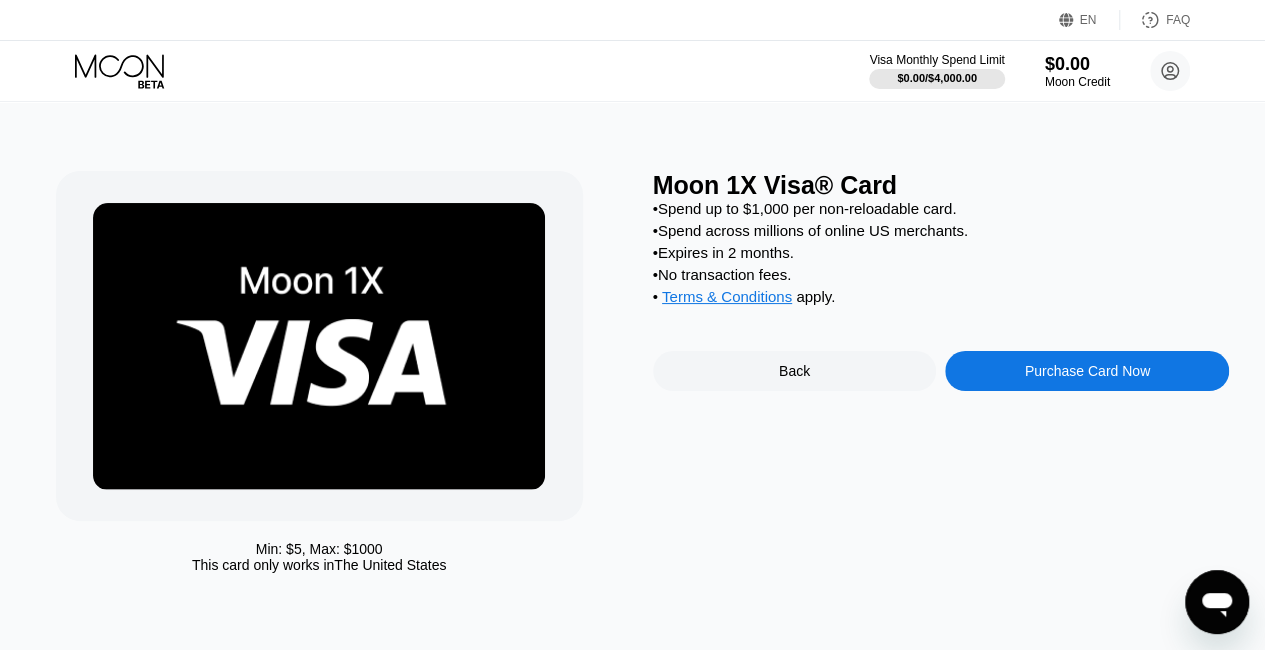 click on "Purchase Card Now" at bounding box center (1087, 371) 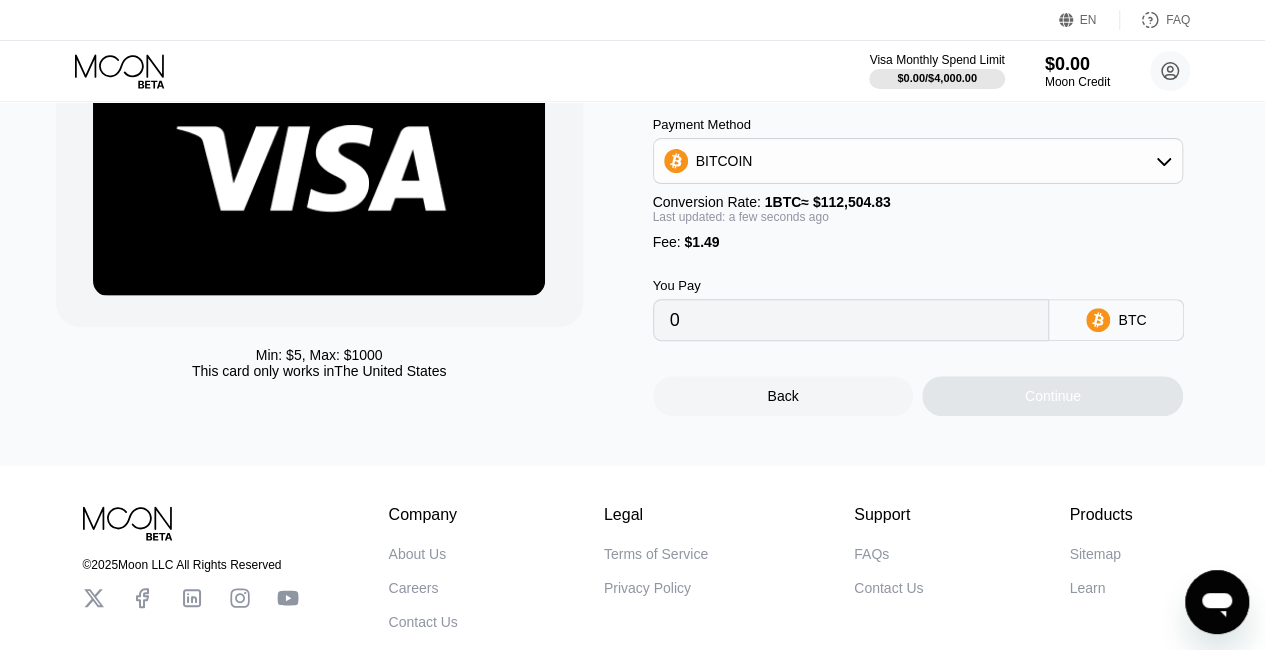 scroll, scrollTop: 0, scrollLeft: 0, axis: both 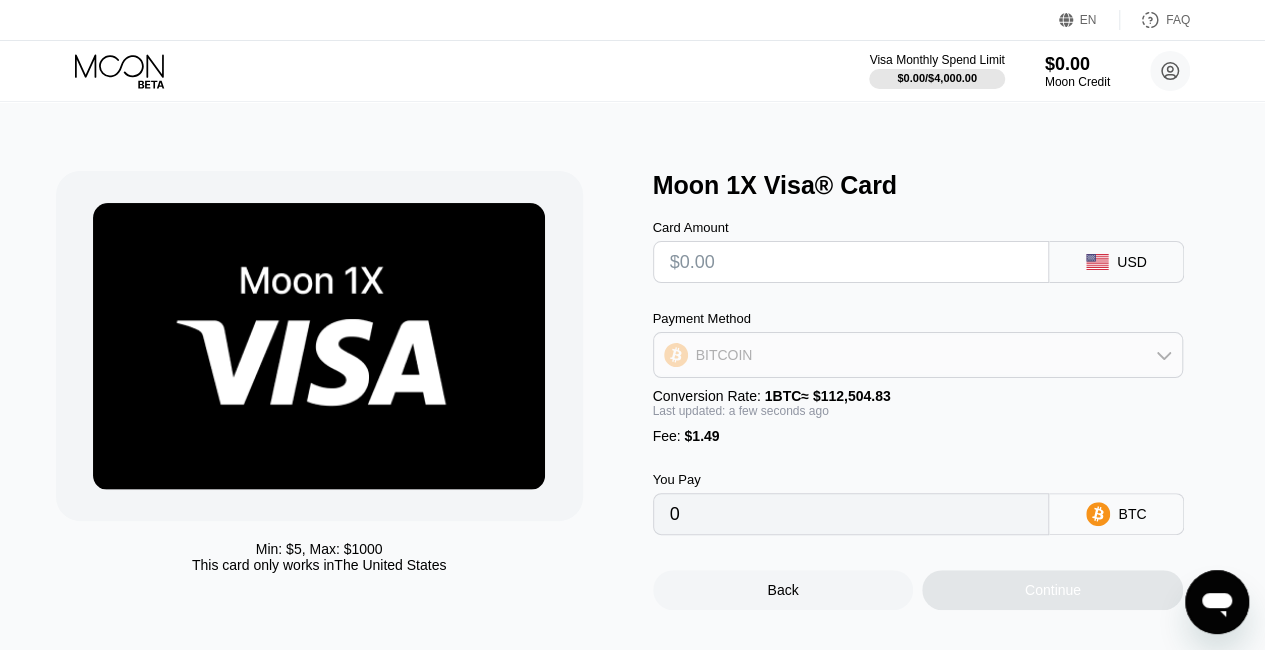 click on "BITCOIN" at bounding box center (918, 355) 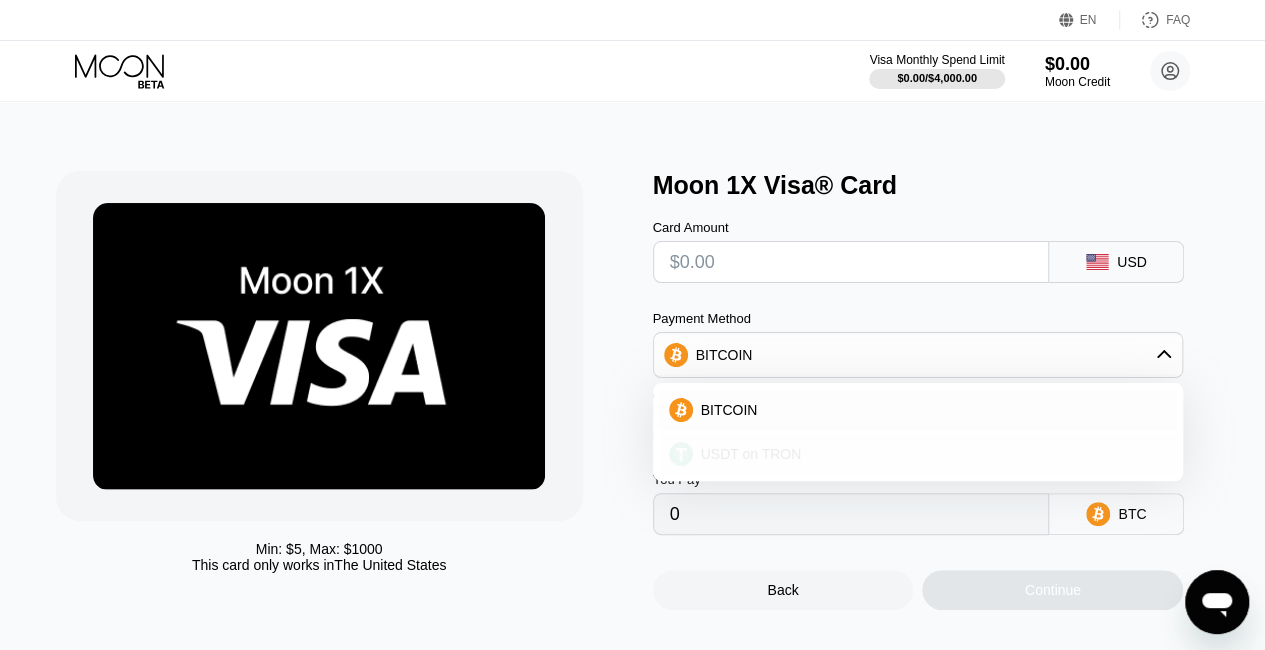 click on "USDT on TRON" at bounding box center (751, 454) 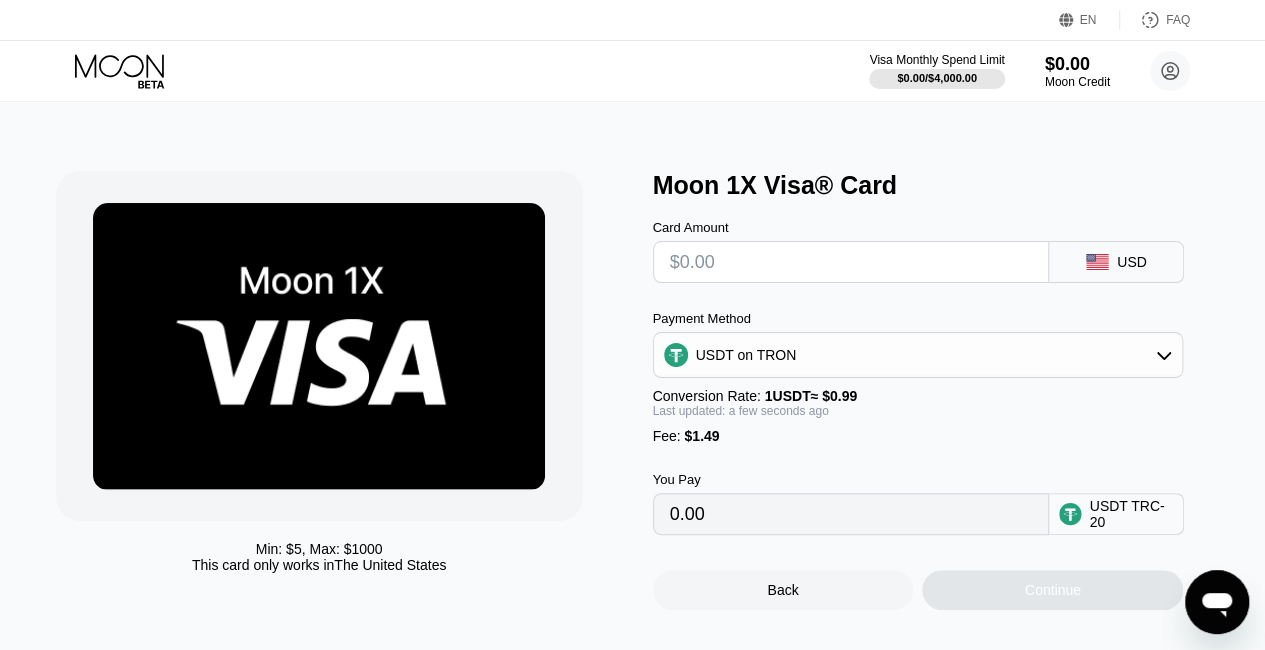 click on "USDT on TRON" at bounding box center [918, 355] 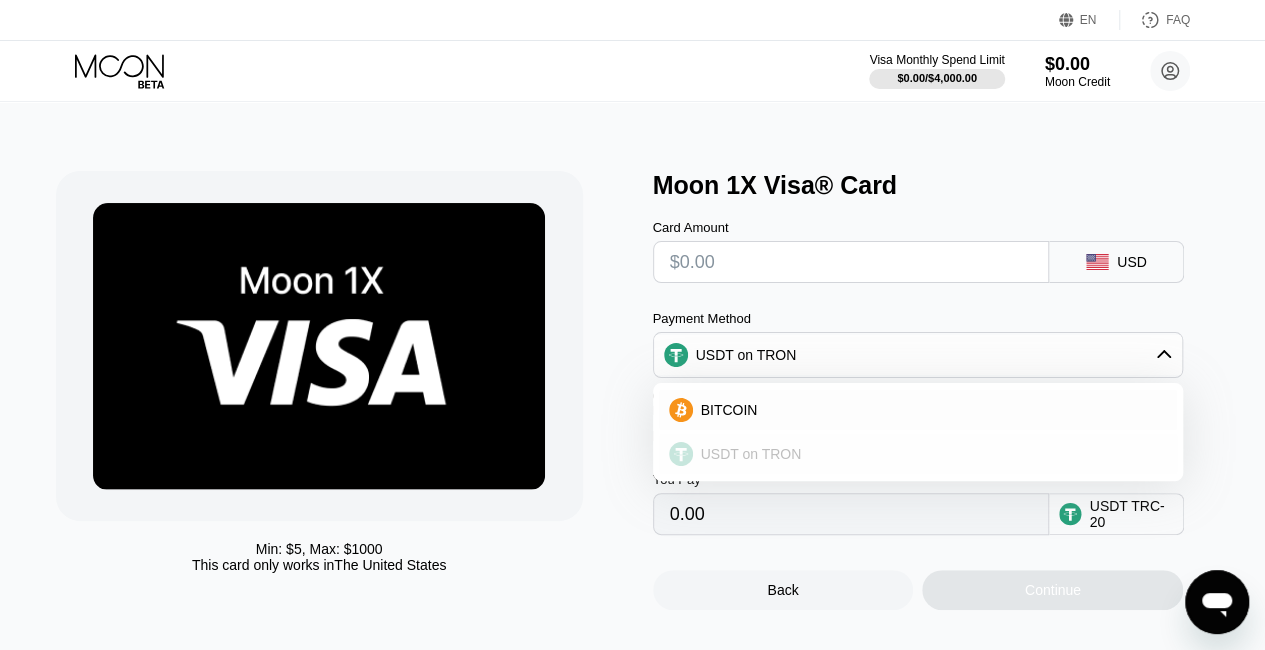 click on "USDT on TRON" at bounding box center [751, 454] 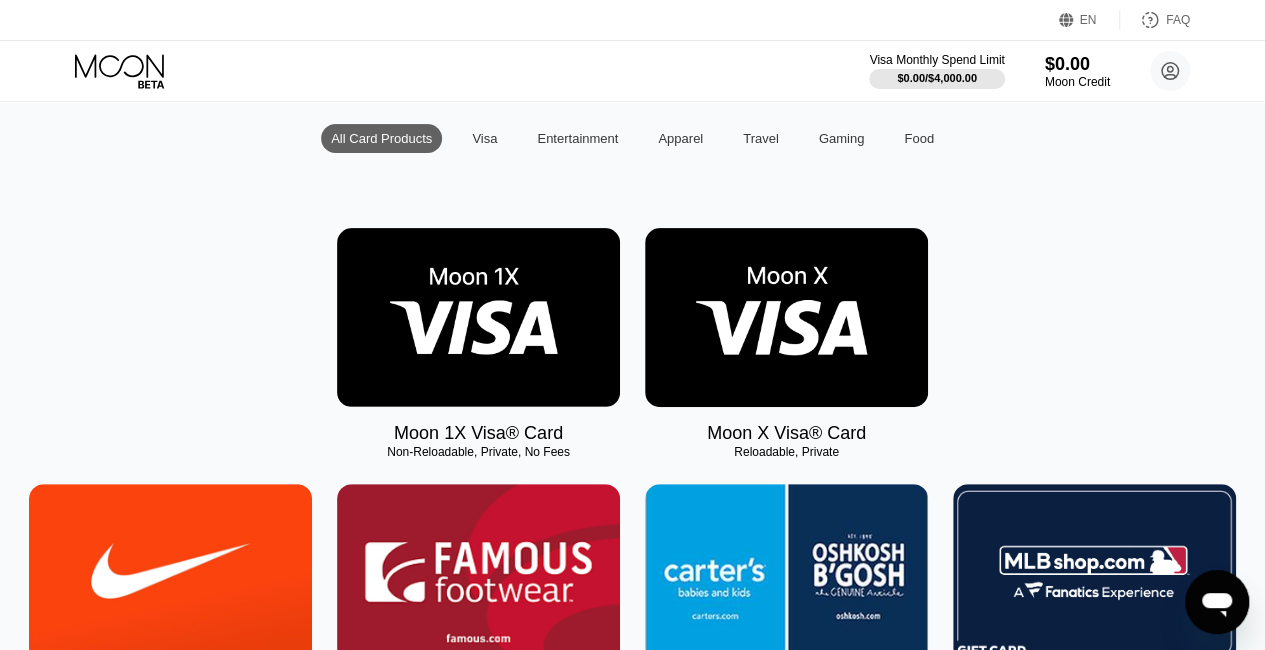scroll, scrollTop: 100, scrollLeft: 0, axis: vertical 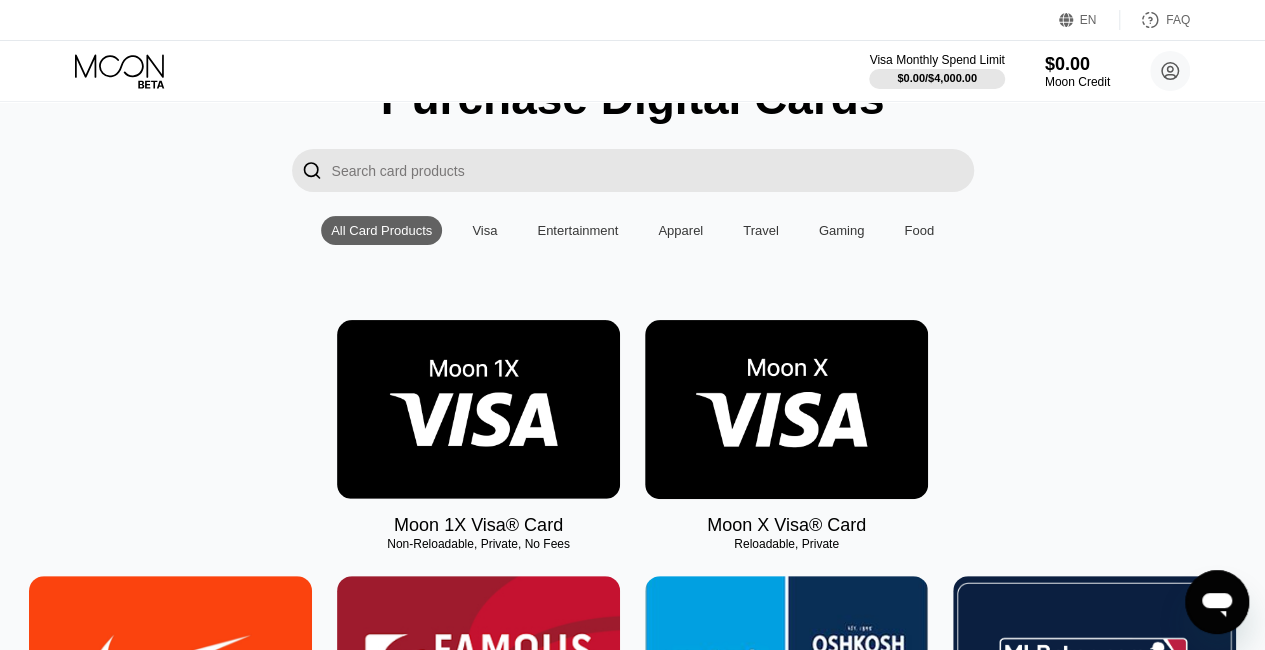 click at bounding box center [478, 409] 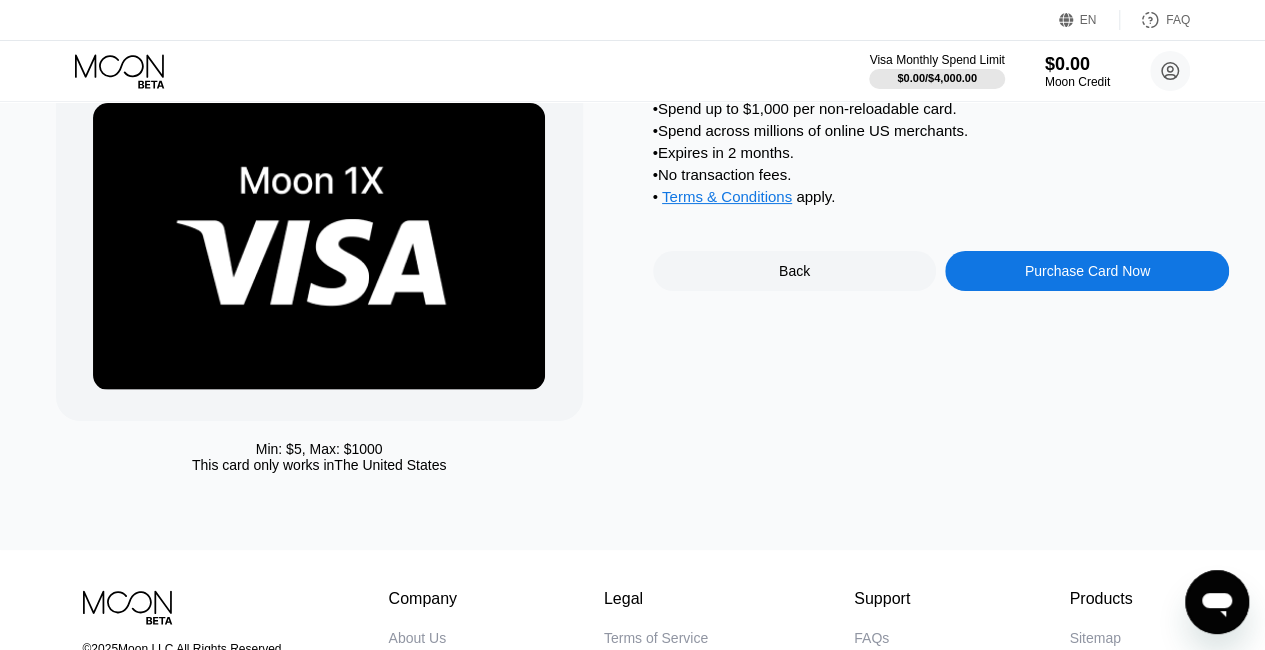 scroll, scrollTop: 0, scrollLeft: 0, axis: both 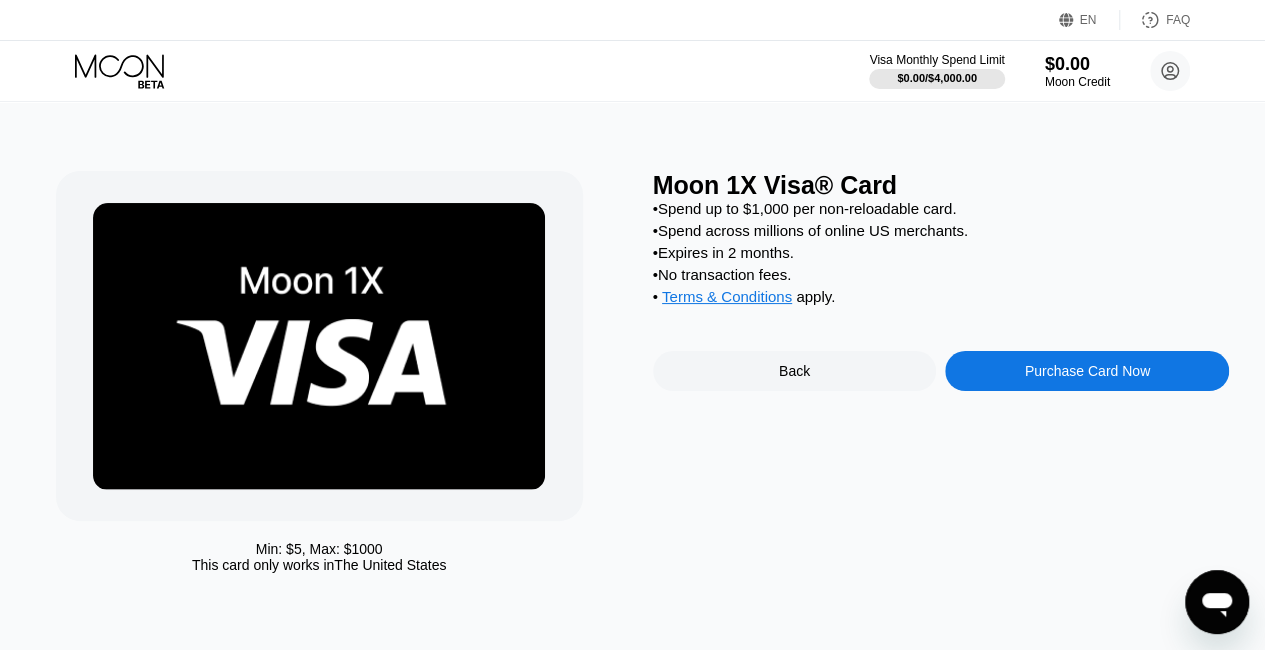 click on "Purchase Card Now" at bounding box center [1087, 371] 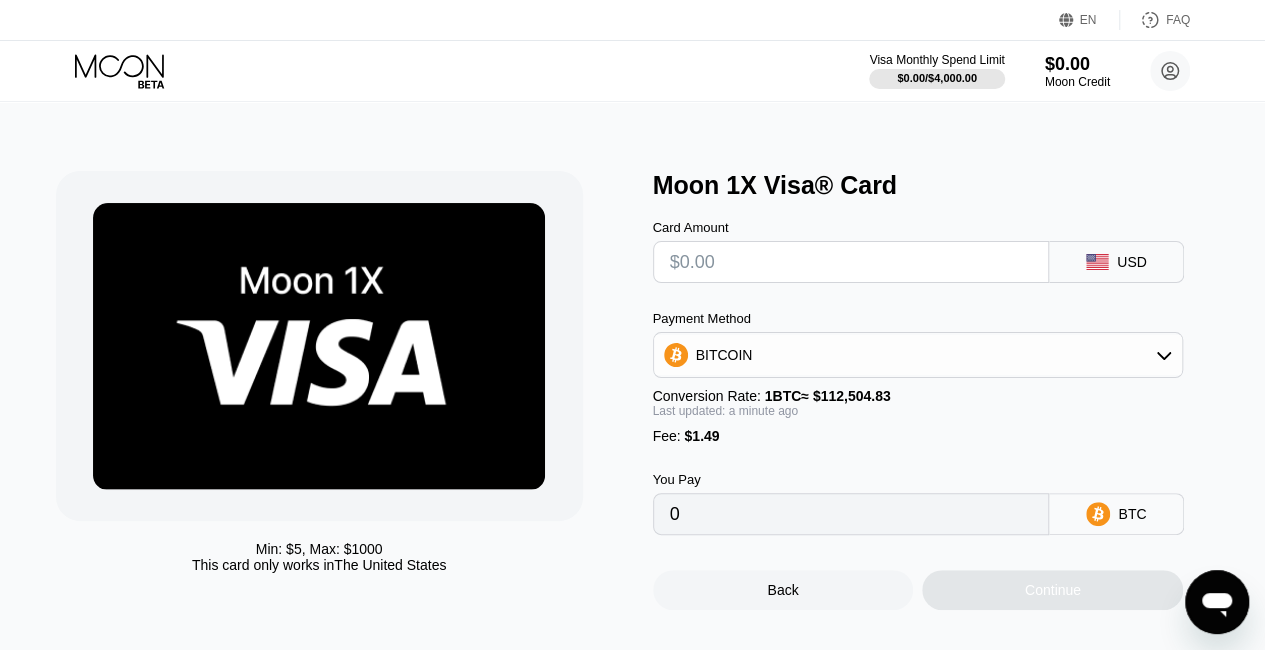 click on "BITCOIN" at bounding box center [918, 355] 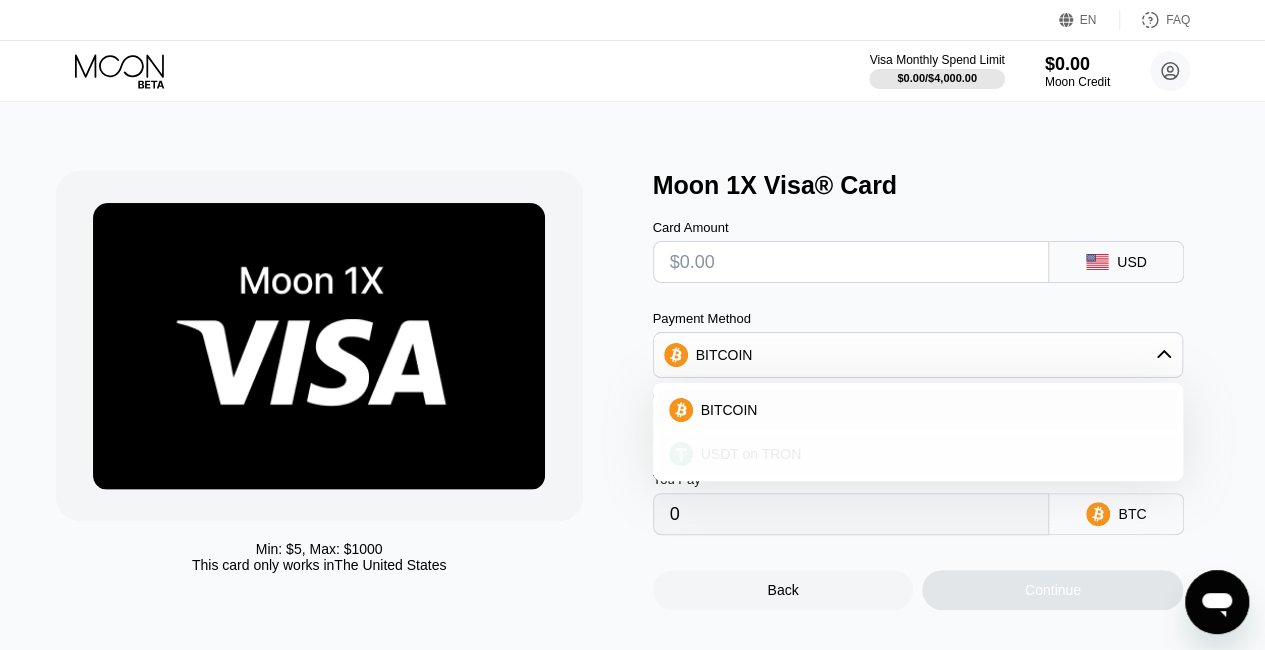 click on "USDT on TRON" at bounding box center (930, 454) 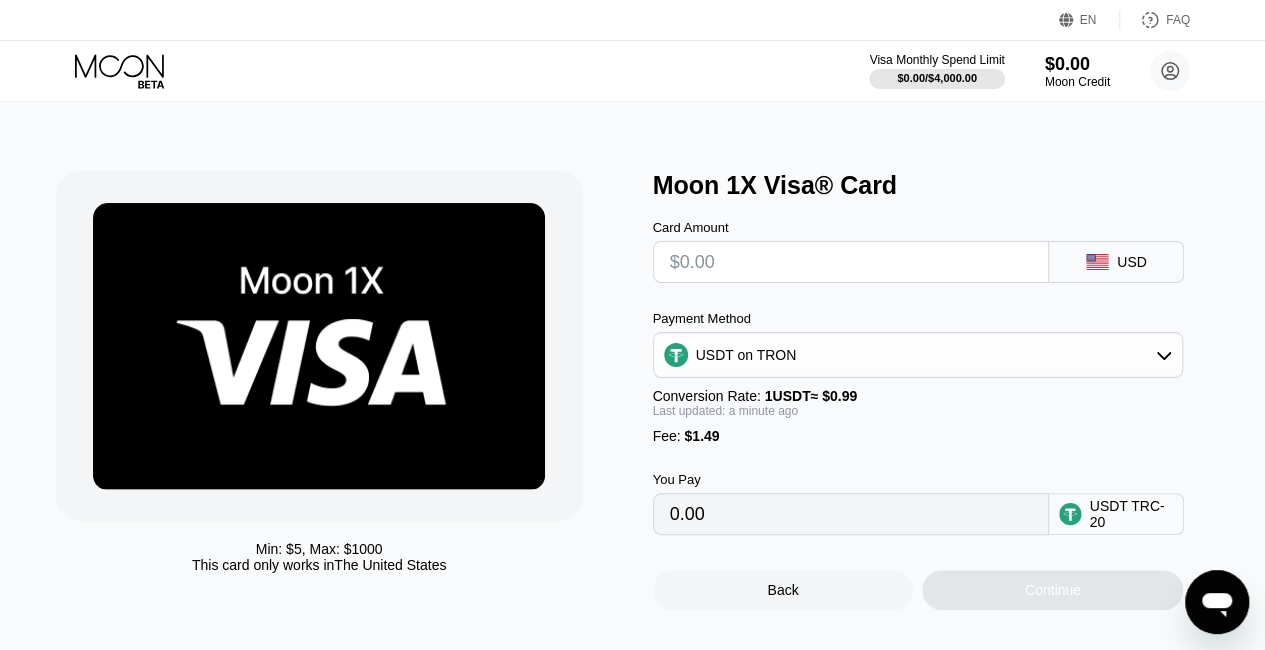 click at bounding box center [851, 262] 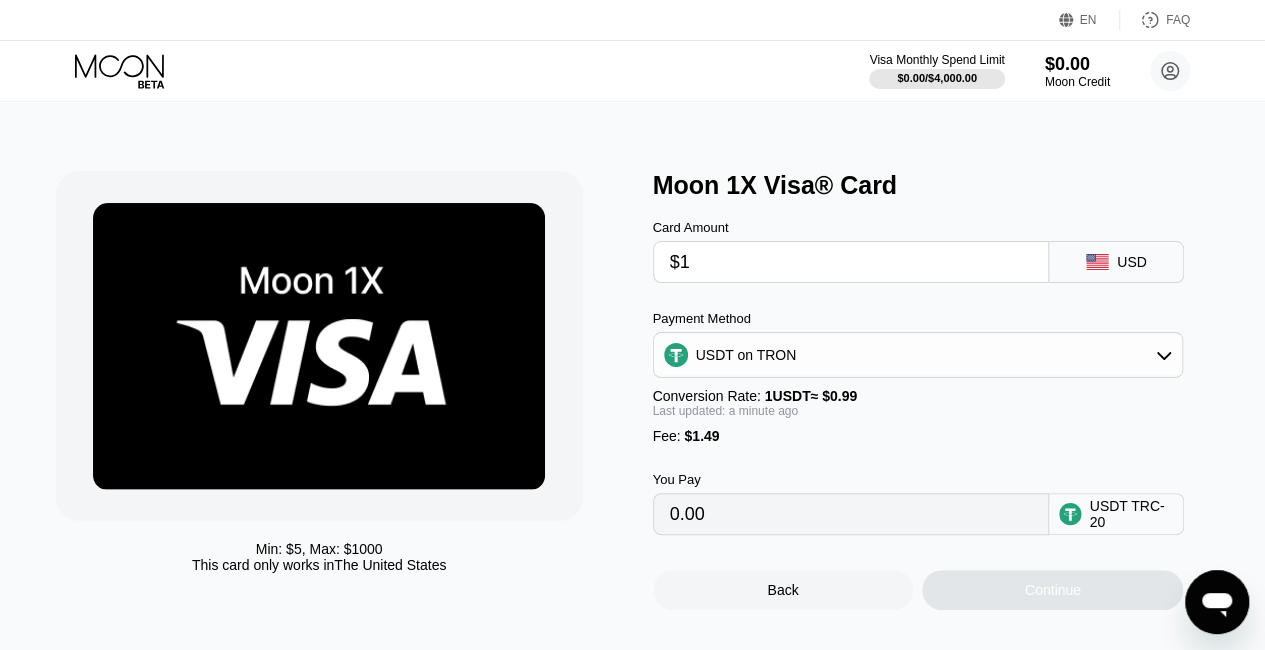 type on "2.52" 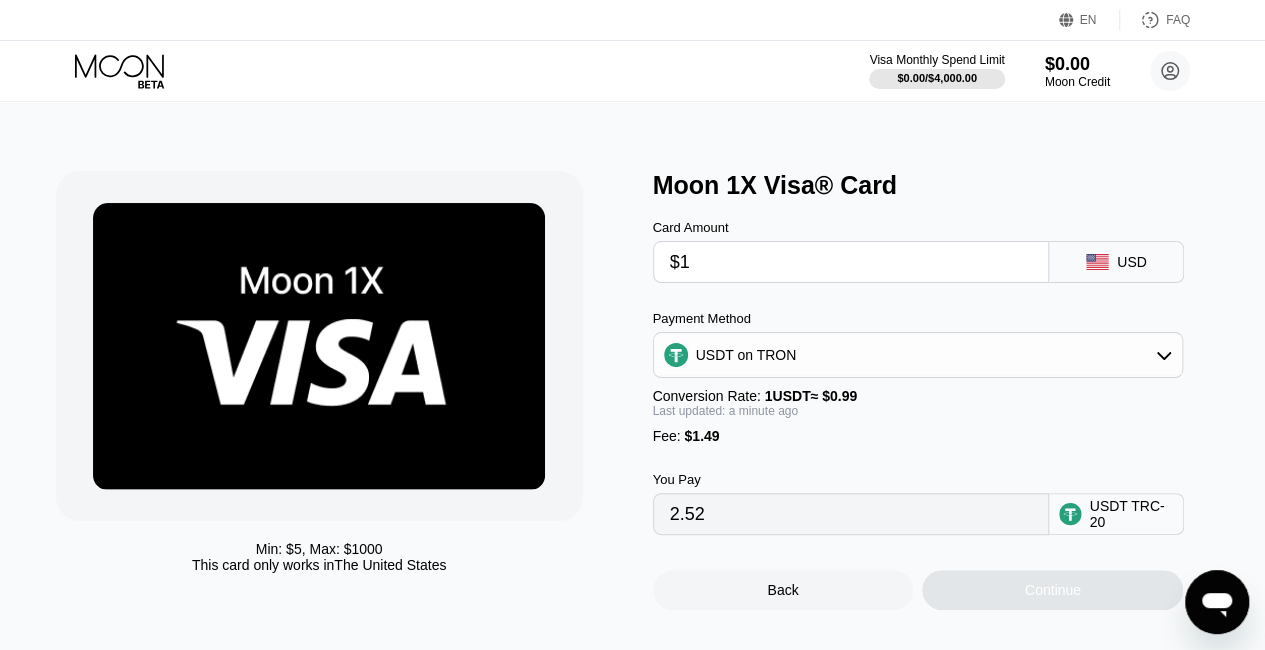 type on "$10" 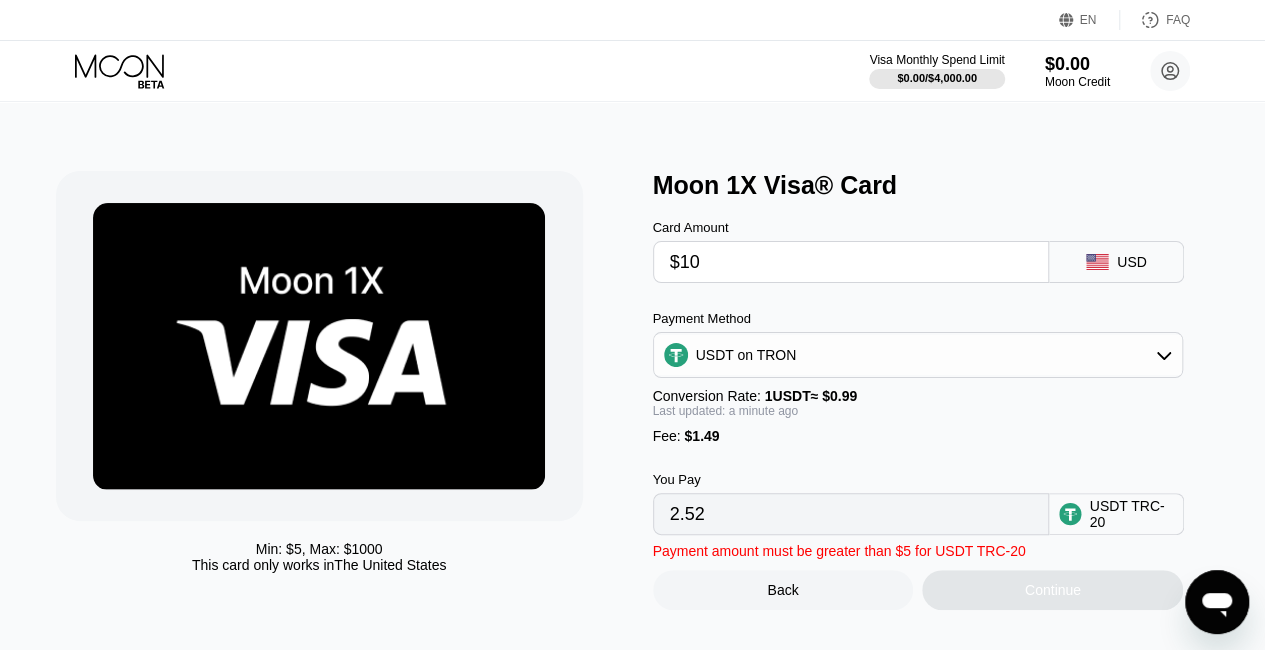 type on "11.61" 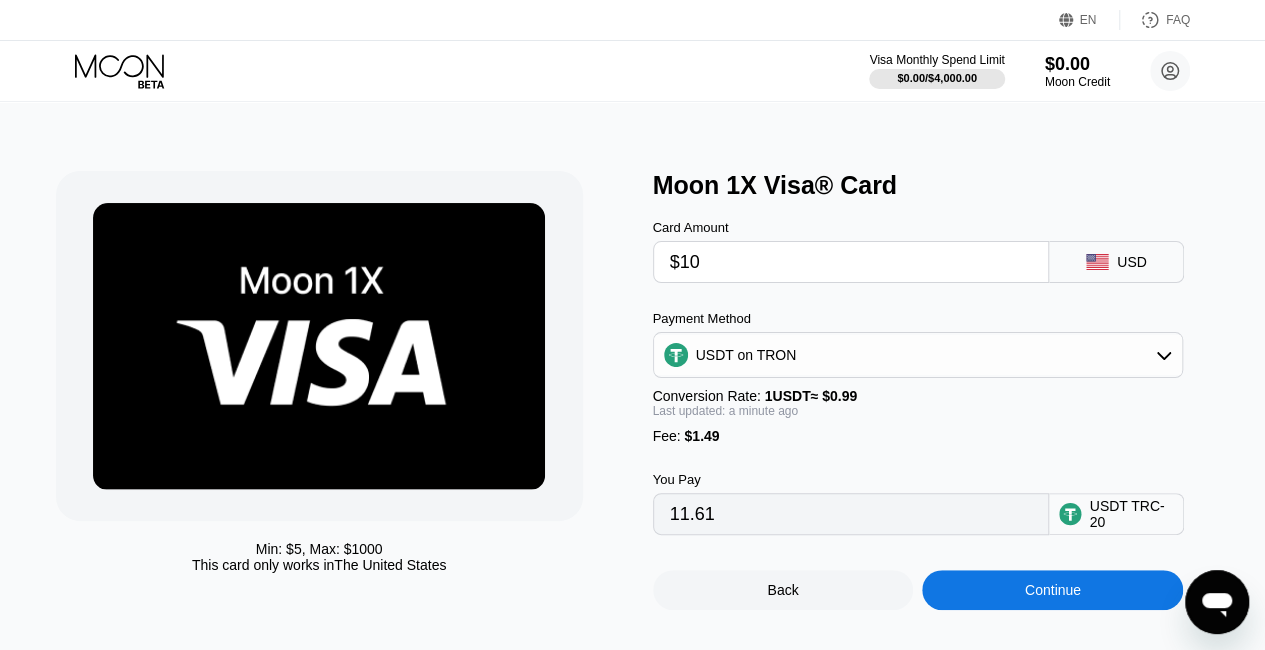 type on "$10" 